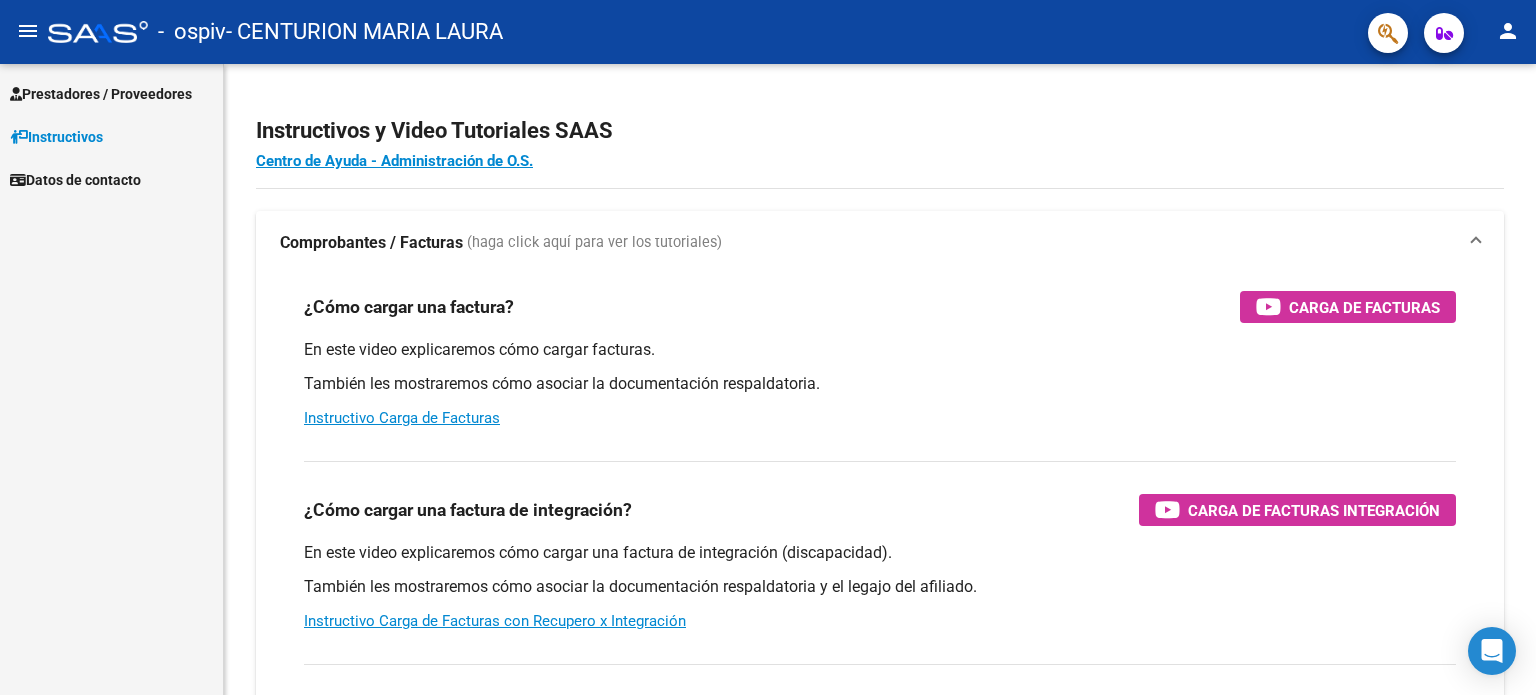 scroll, scrollTop: 0, scrollLeft: 0, axis: both 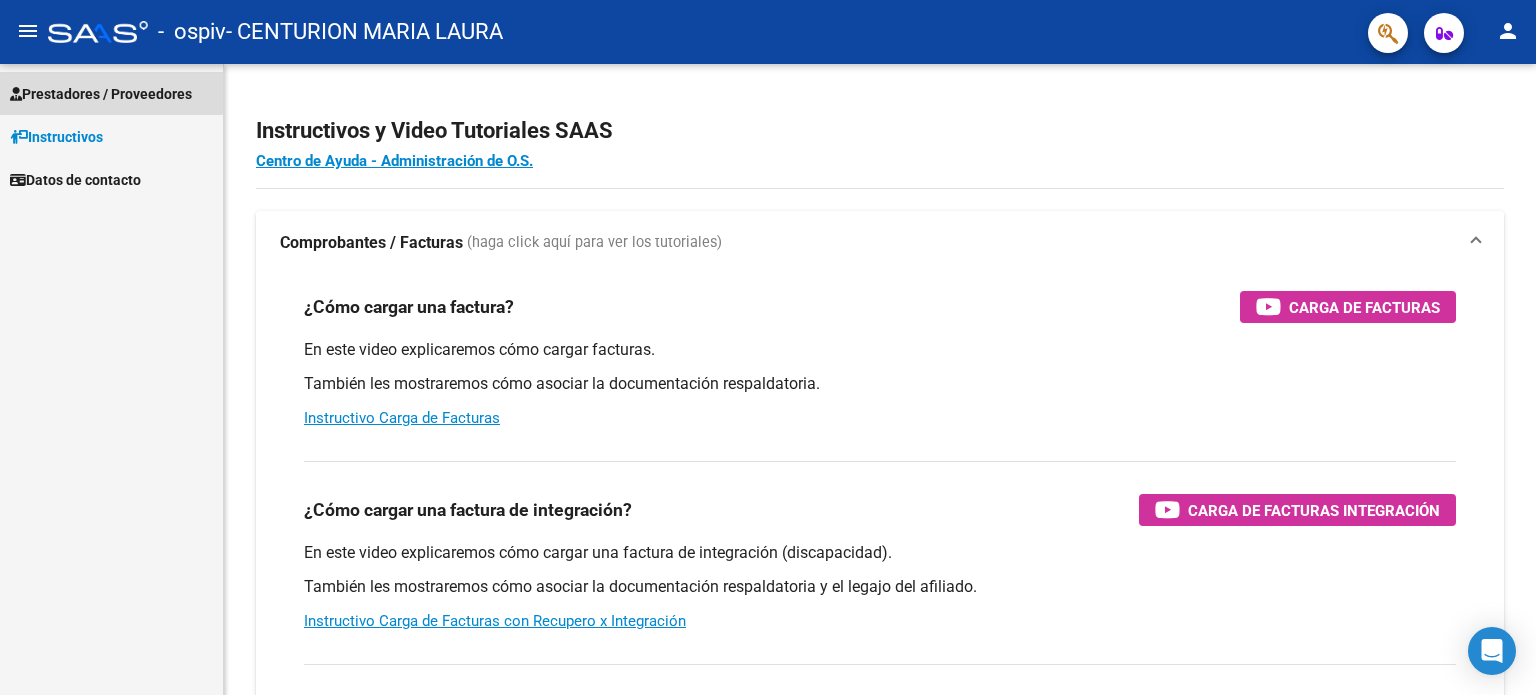 click on "Prestadores / Proveedores" at bounding box center (101, 94) 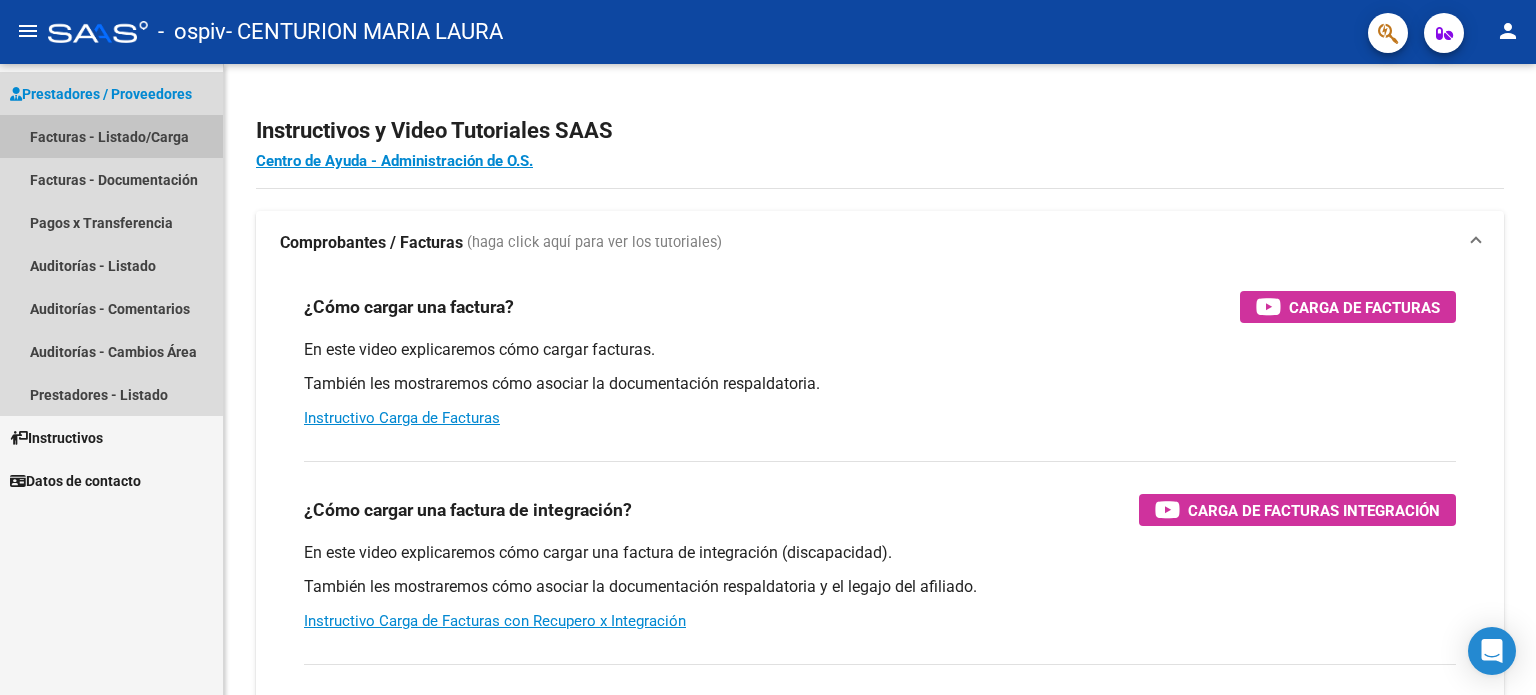 click on "Facturas - Listado/Carga" at bounding box center [111, 136] 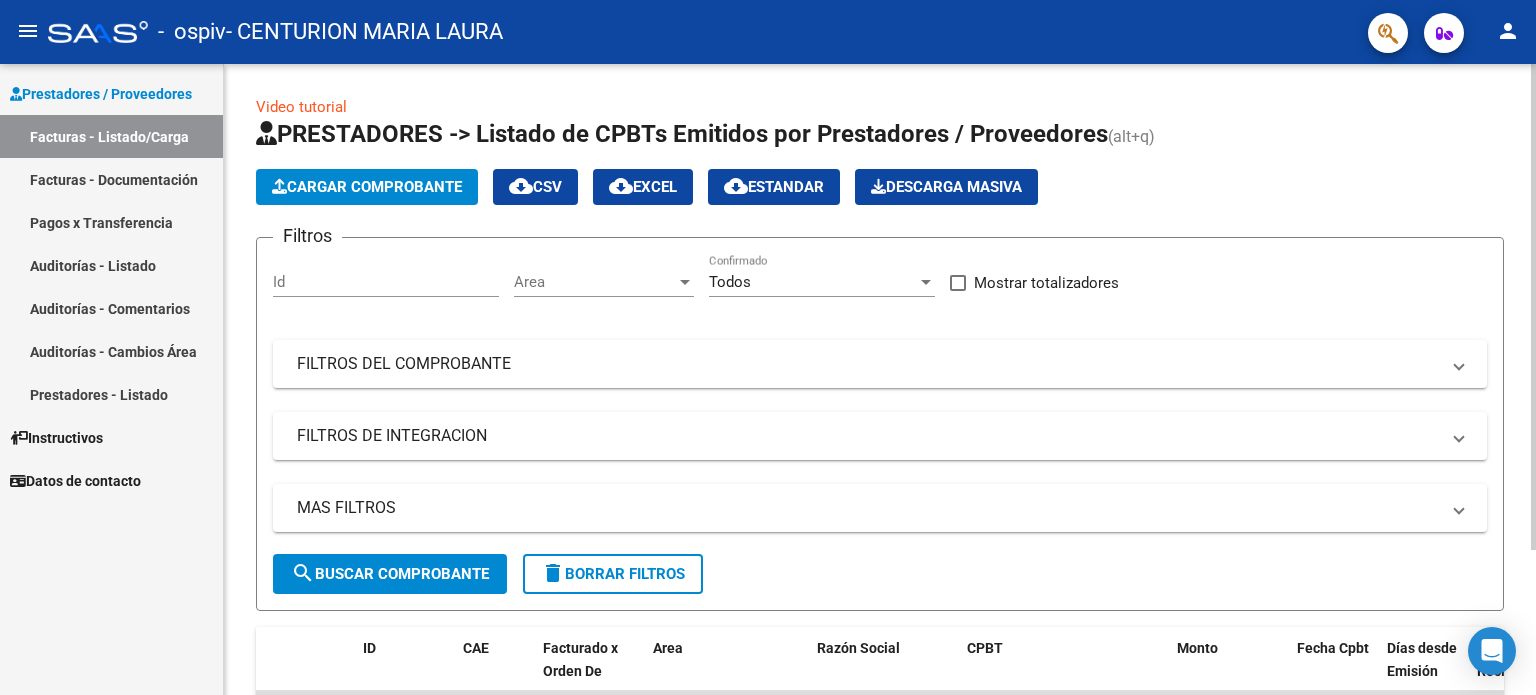 click on "Cargar Comprobante" 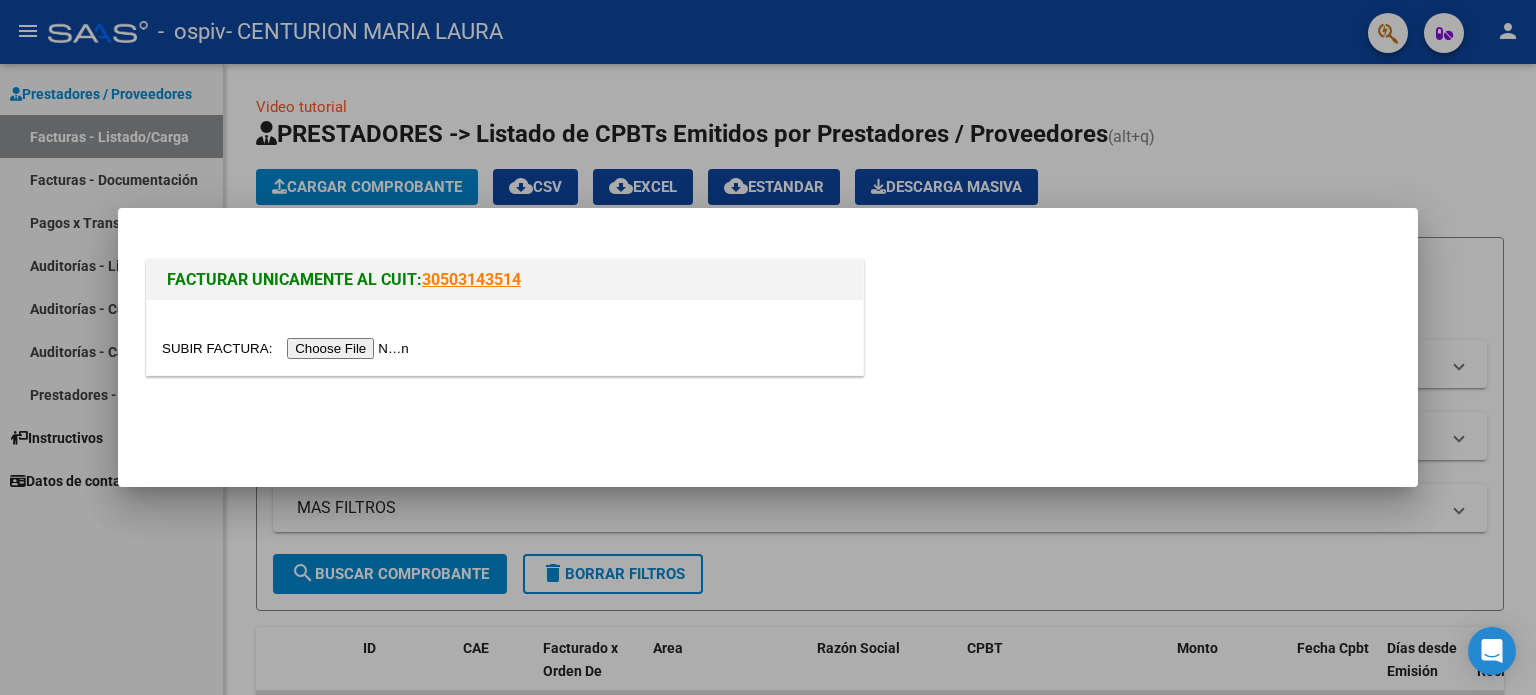 click at bounding box center [288, 348] 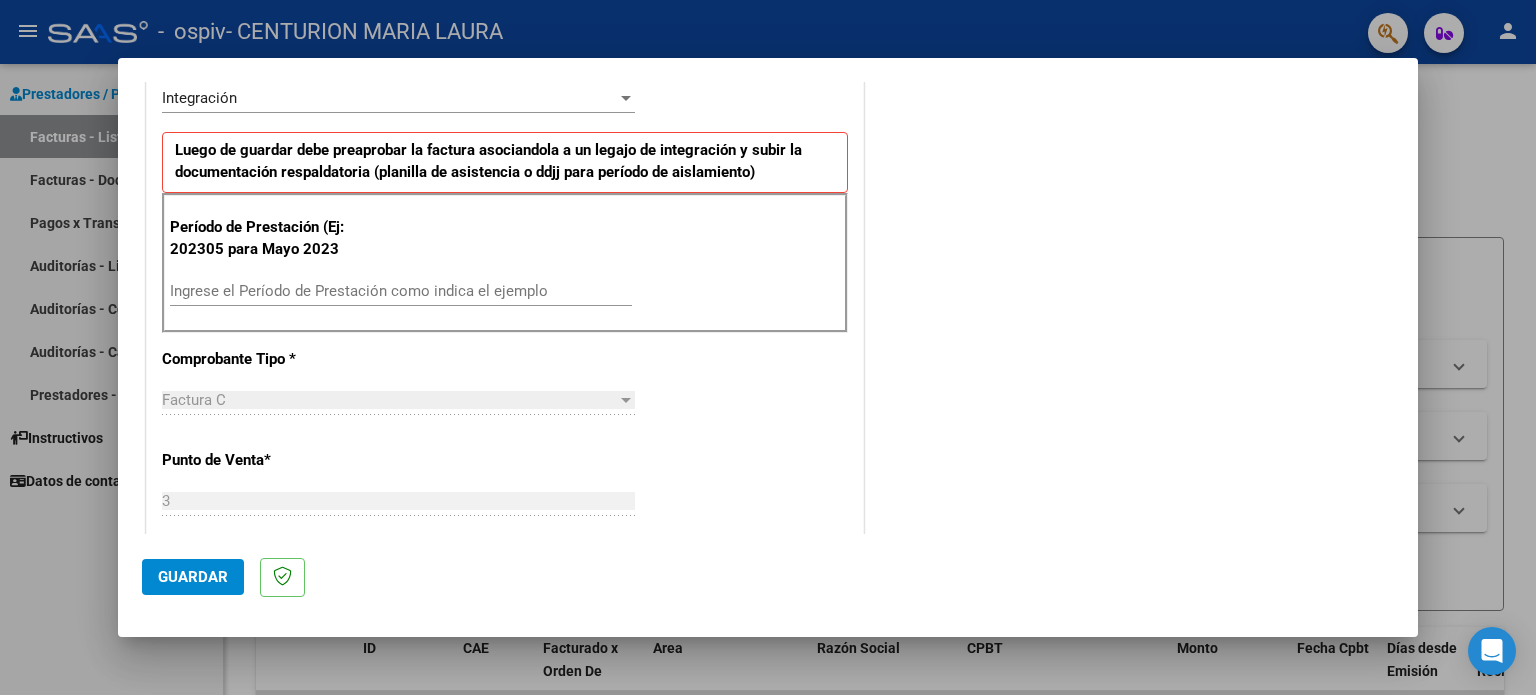 scroll, scrollTop: 474, scrollLeft: 0, axis: vertical 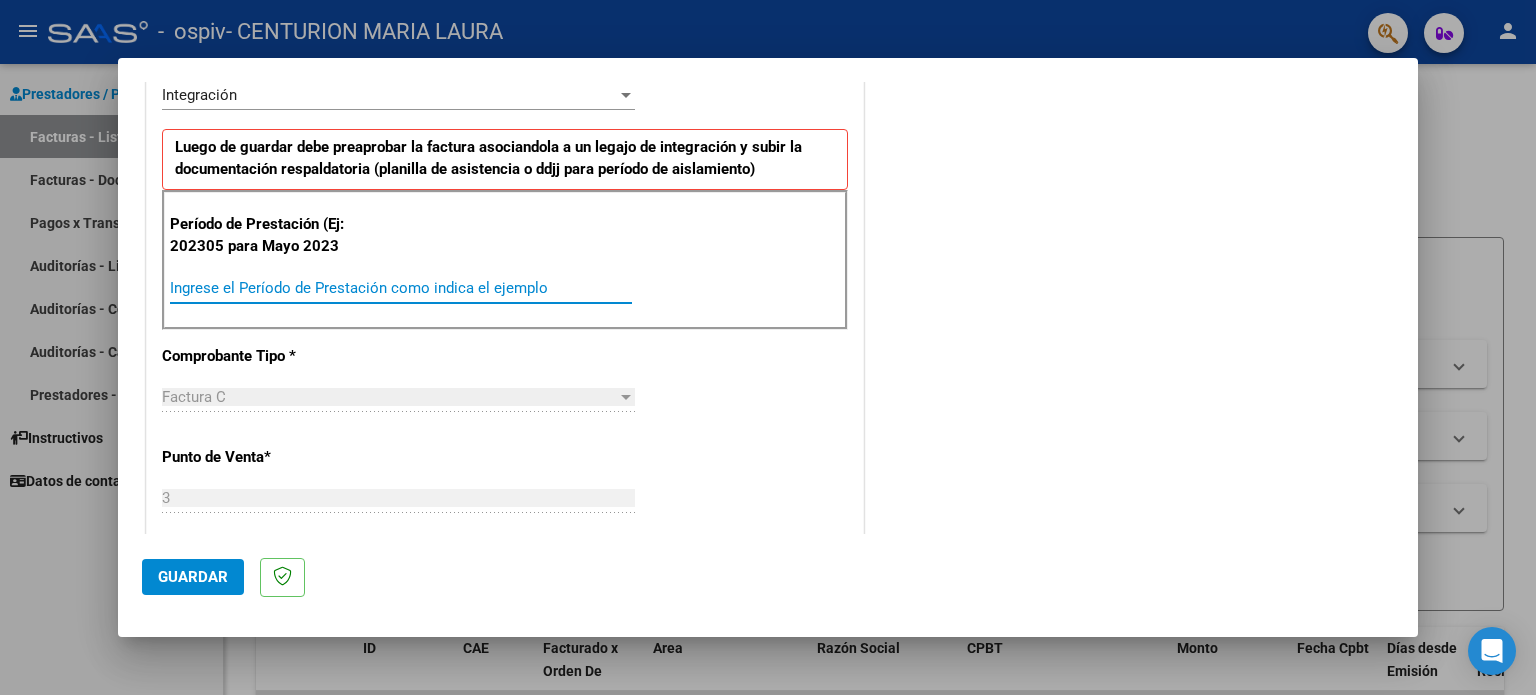 click on "Ingrese el Período de Prestación como indica el ejemplo" at bounding box center (401, 288) 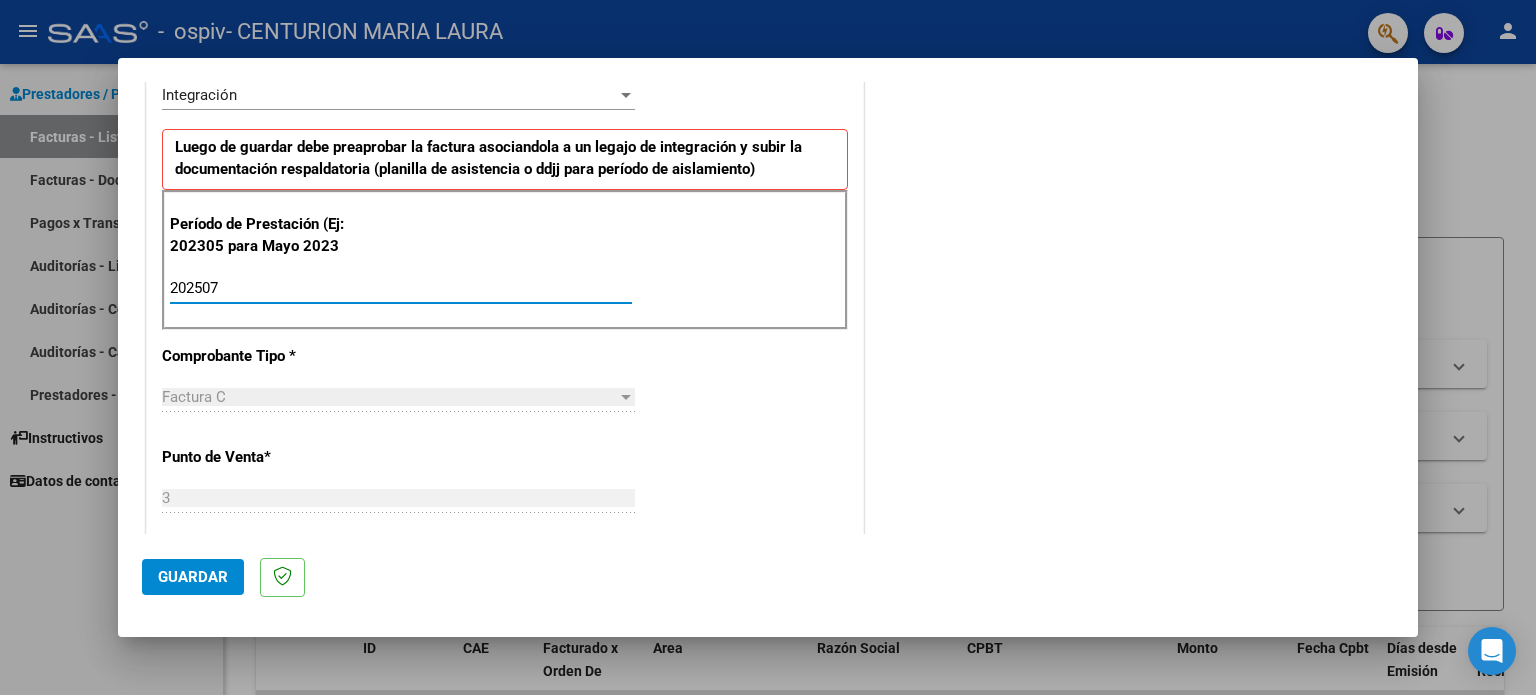 type on "202507" 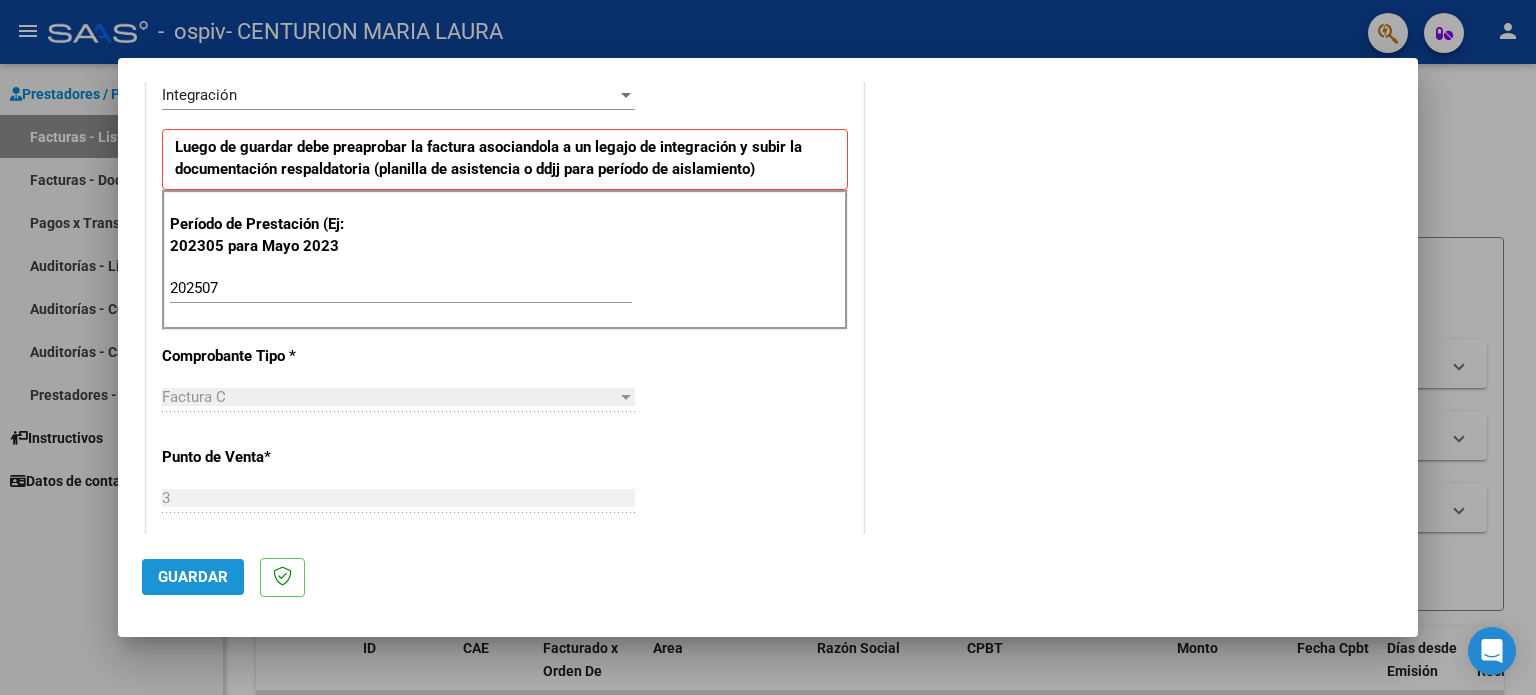 click on "Guardar" 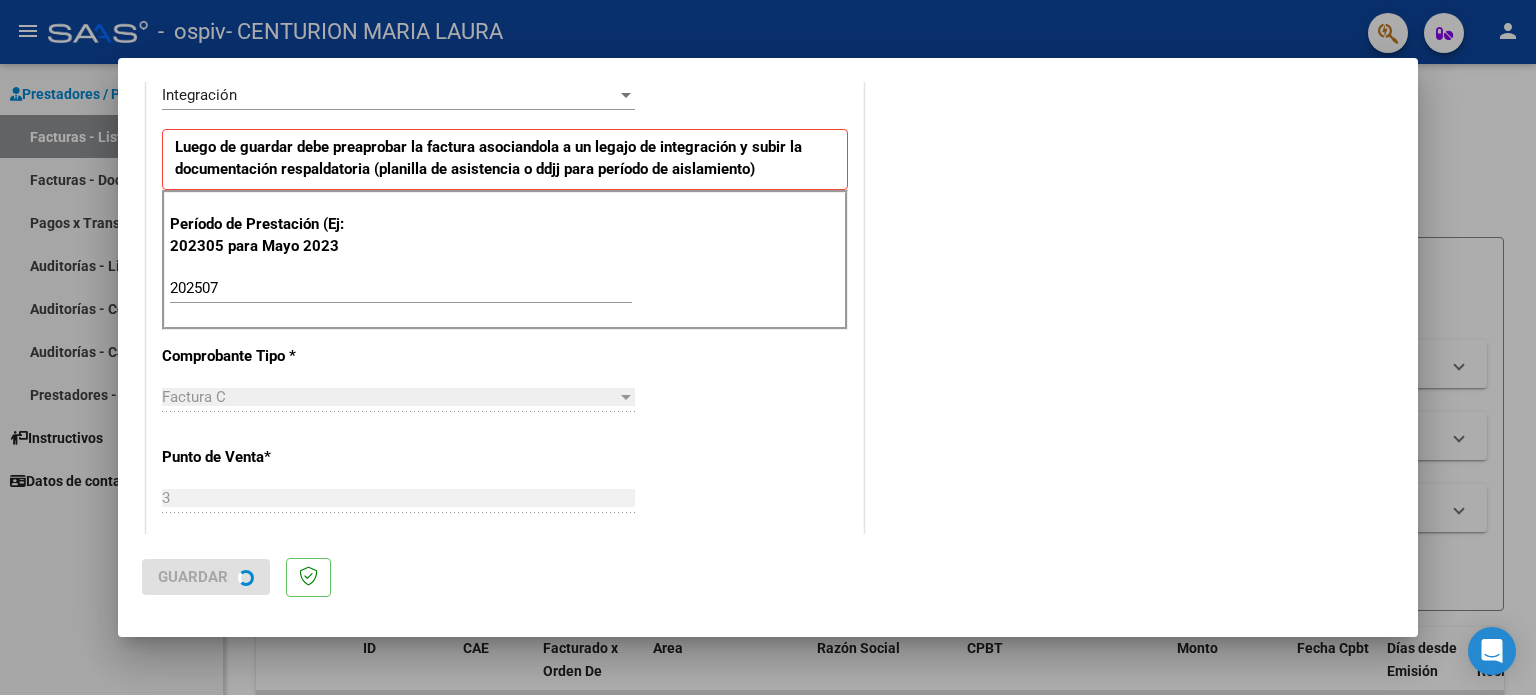 scroll, scrollTop: 0, scrollLeft: 0, axis: both 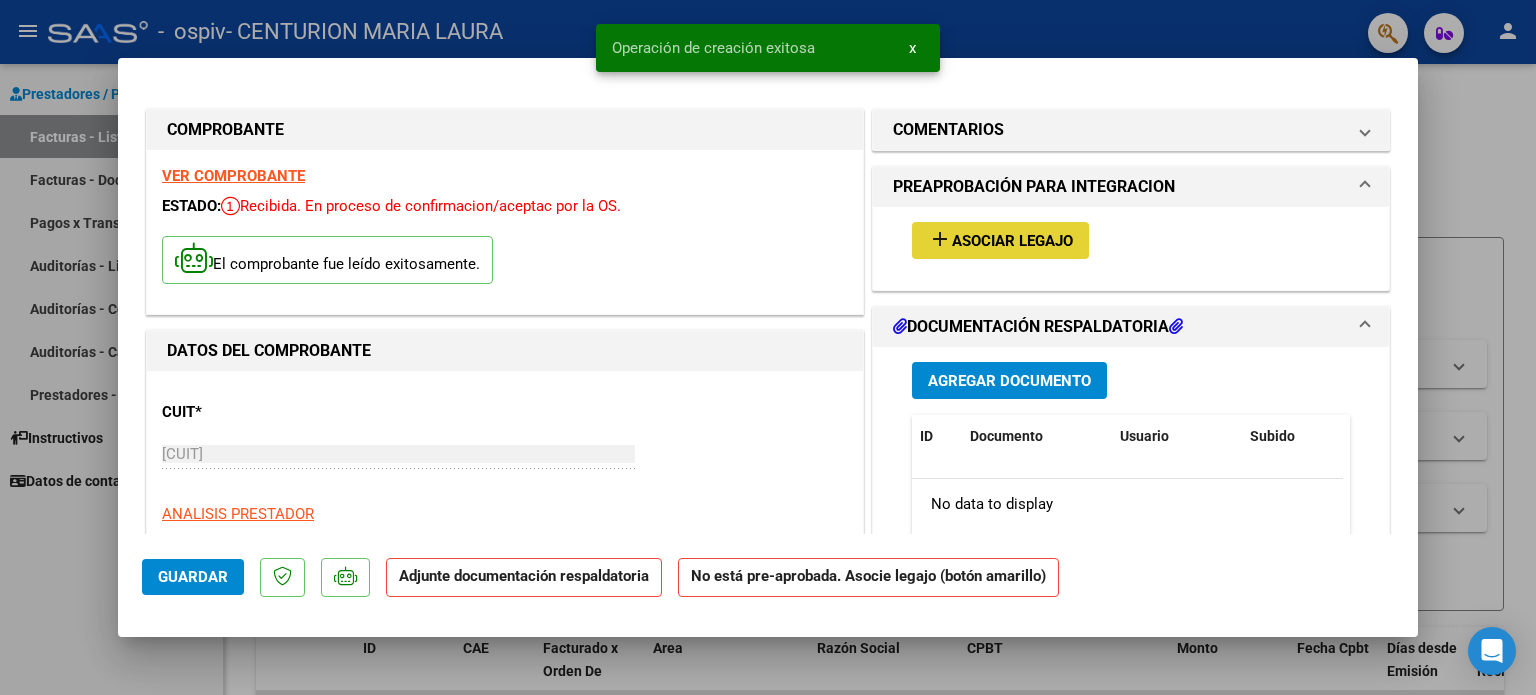 click on "Asociar Legajo" at bounding box center (1012, 241) 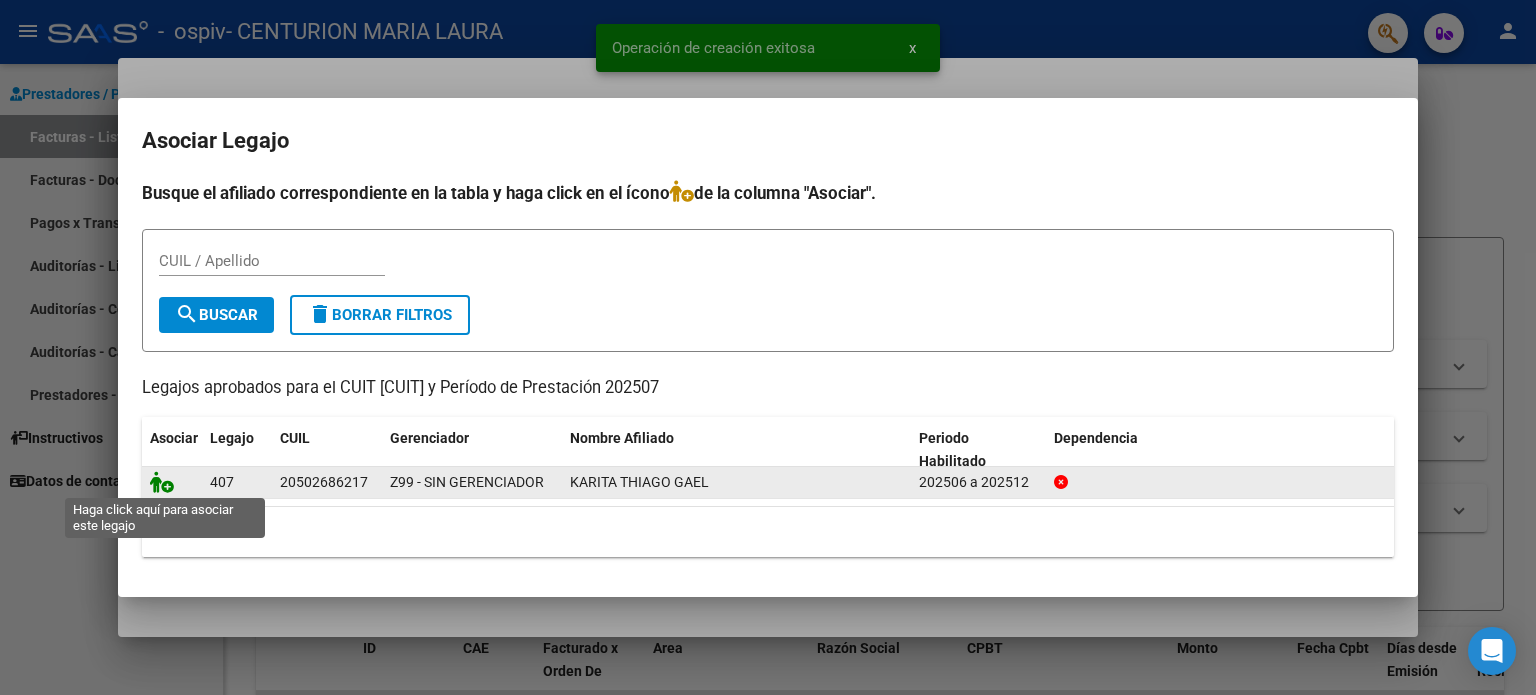 click 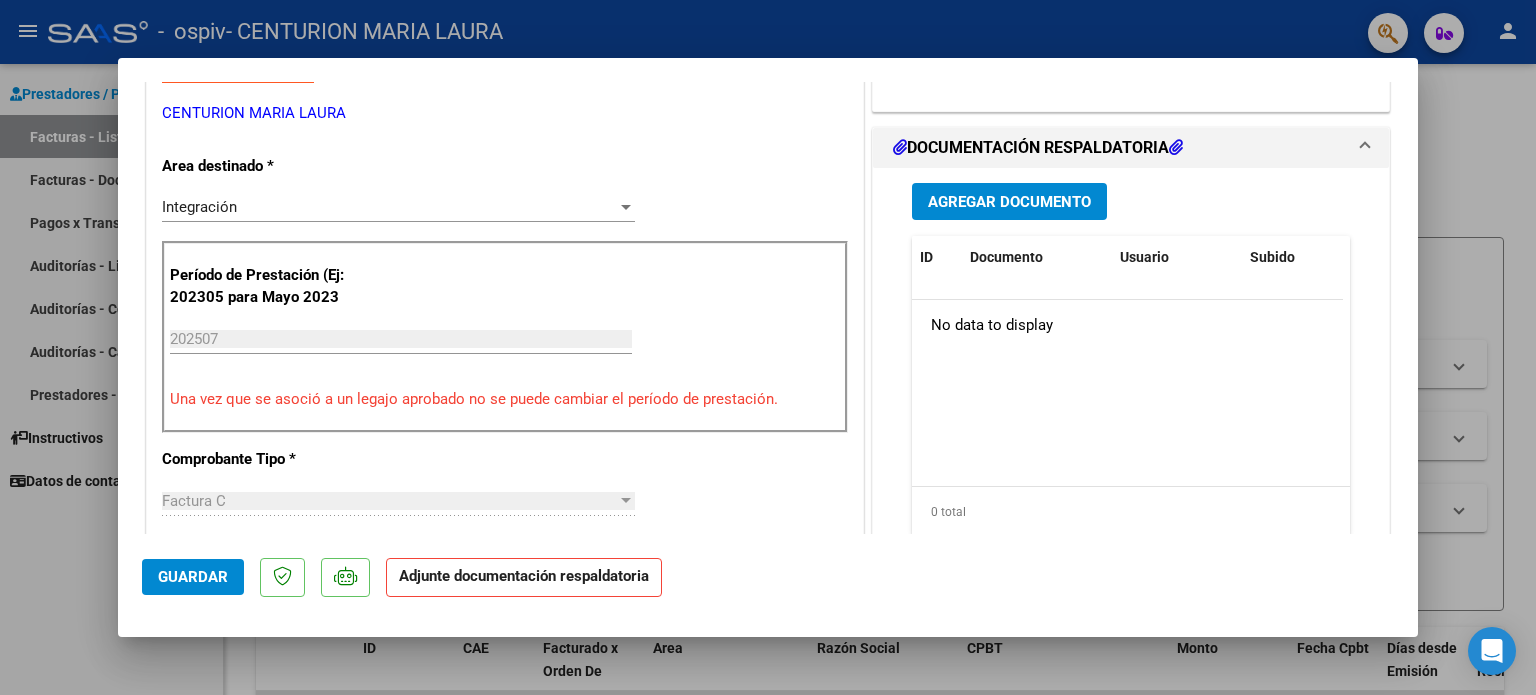 scroll, scrollTop: 459, scrollLeft: 0, axis: vertical 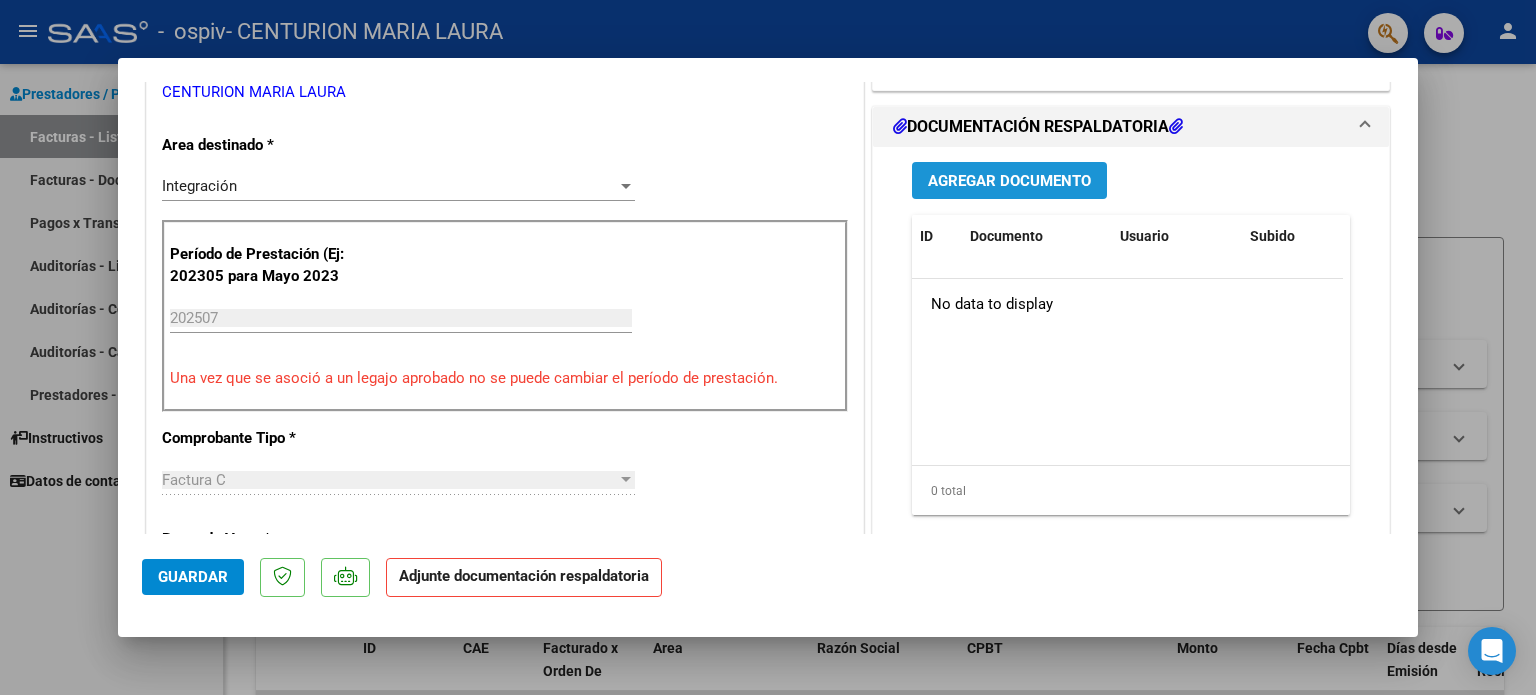 click on "Agregar Documento" at bounding box center (1009, 181) 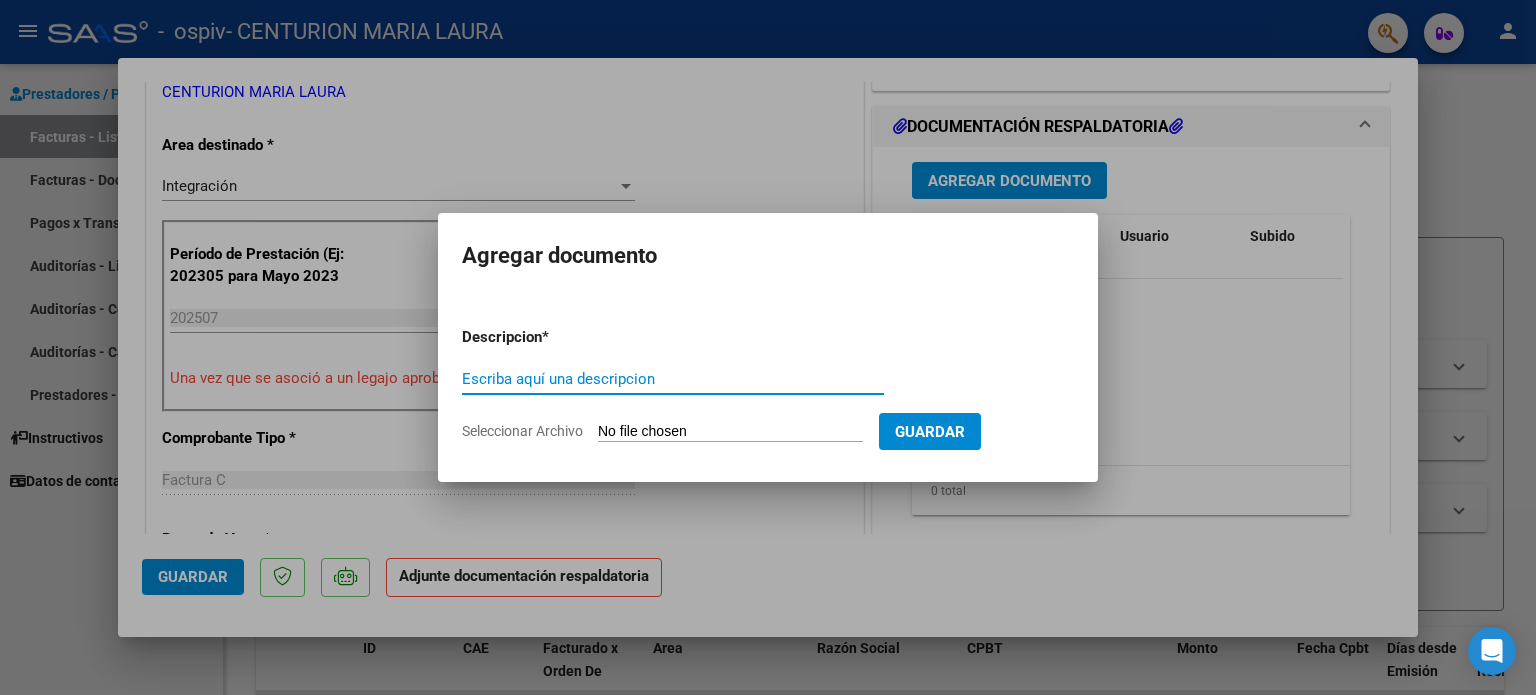 type on "g" 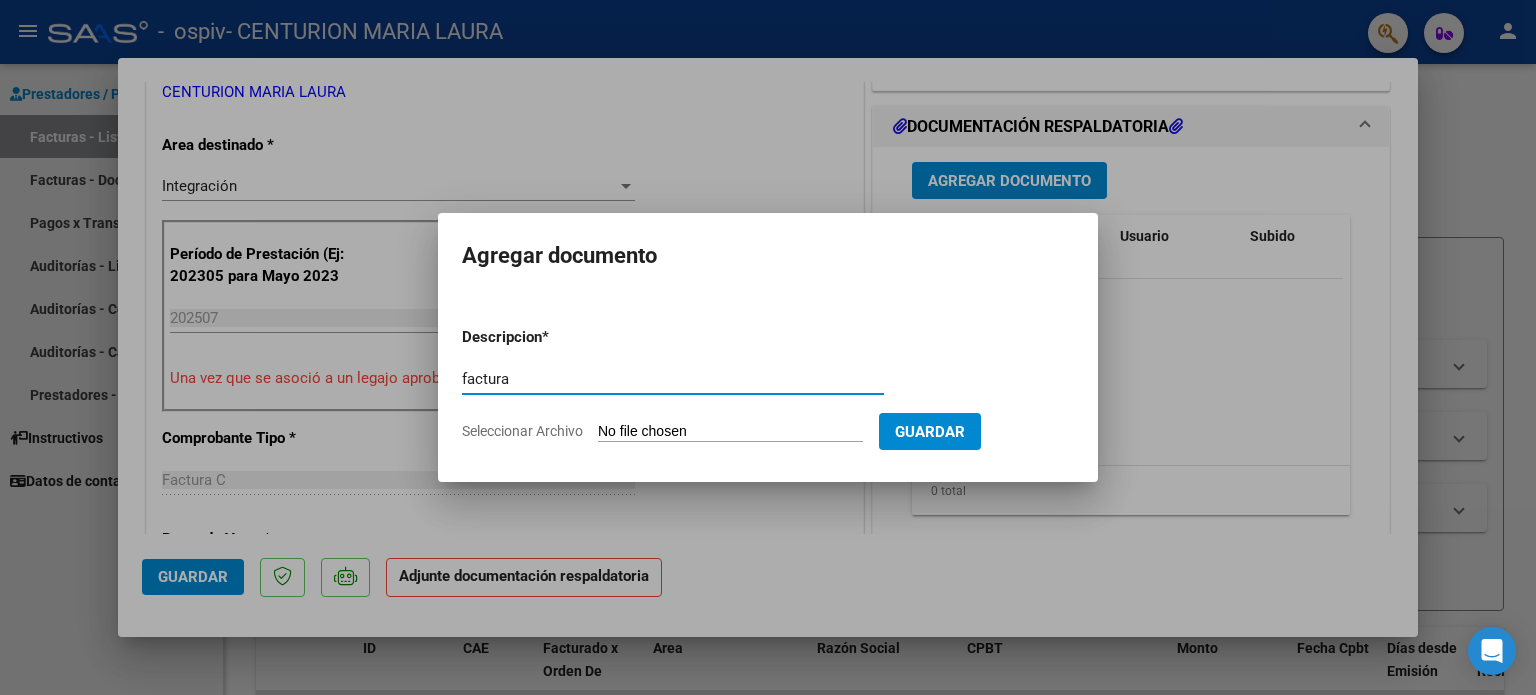 type on "factura" 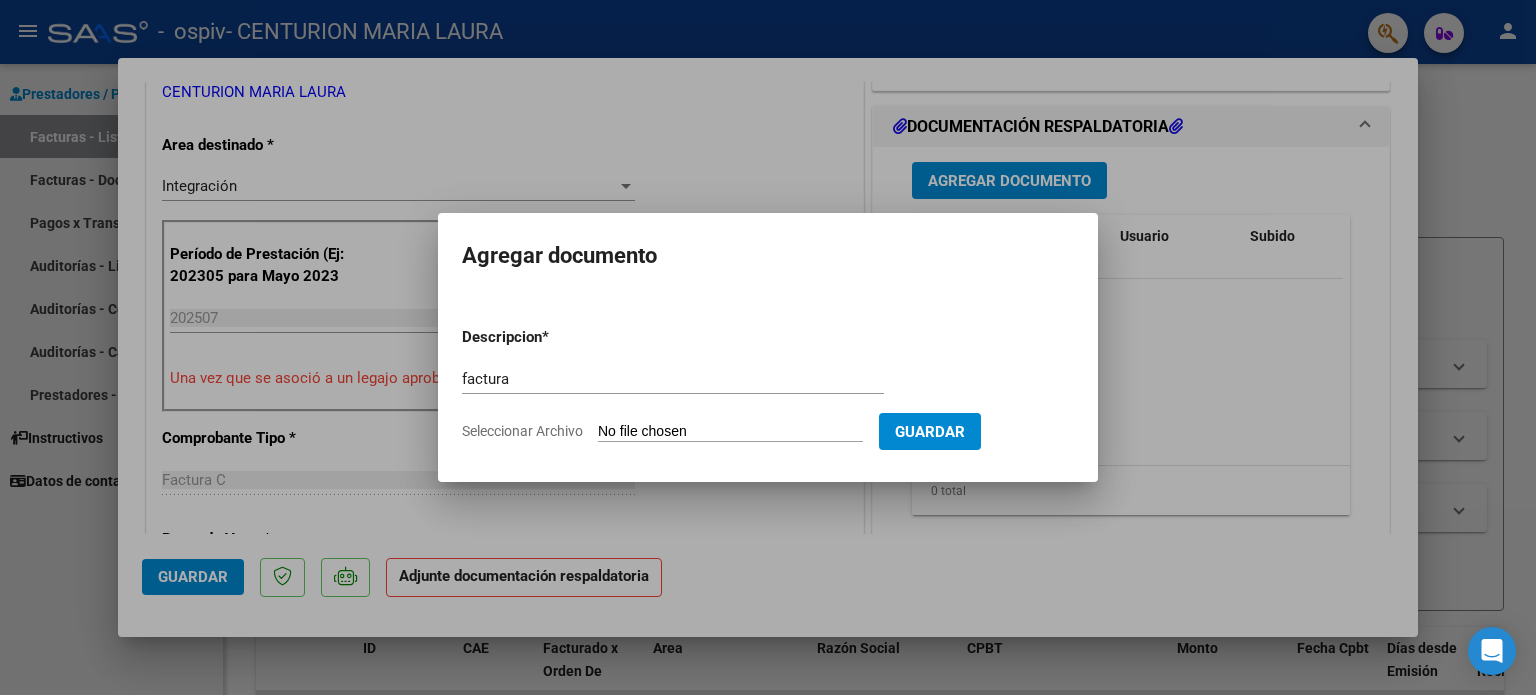 click on "Seleccionar Archivo" at bounding box center [730, 432] 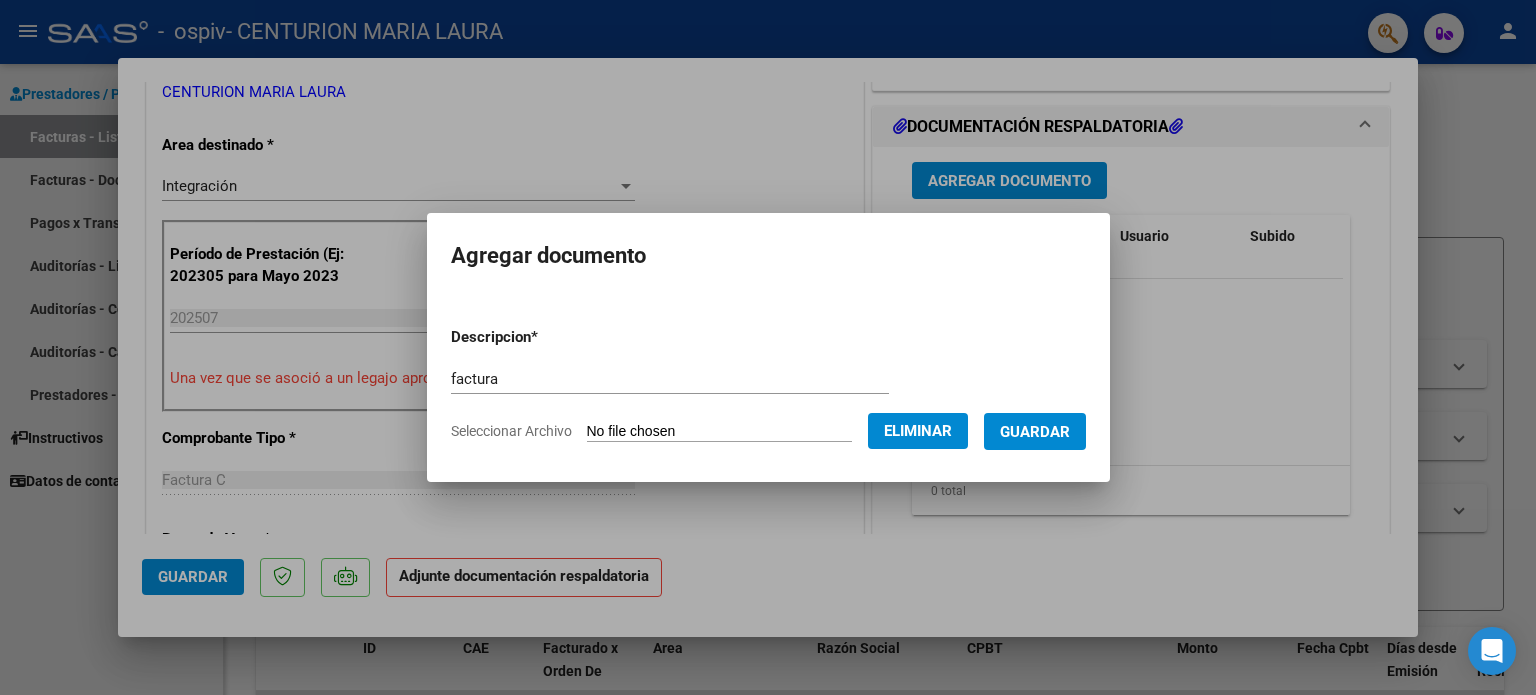 click on "Guardar" at bounding box center [1035, 432] 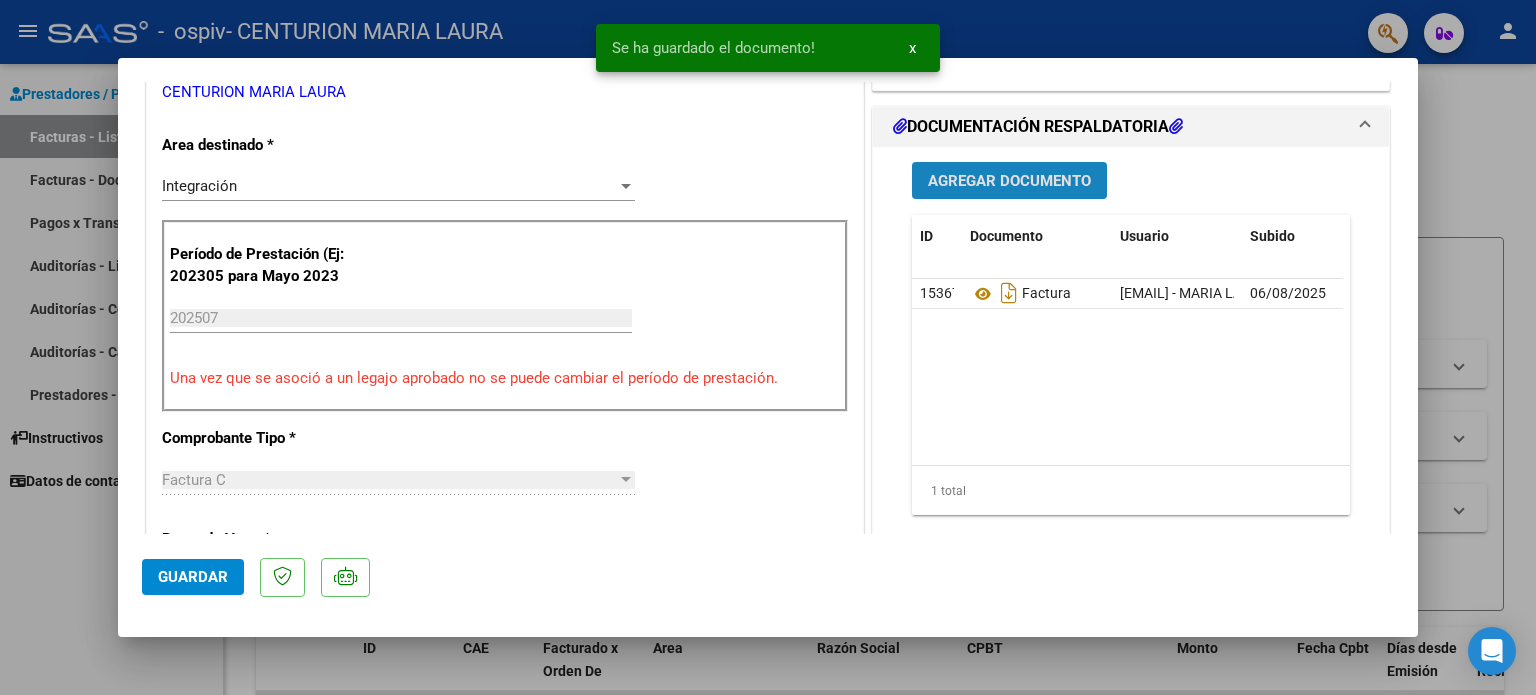 click on "Agregar Documento" at bounding box center [1009, 181] 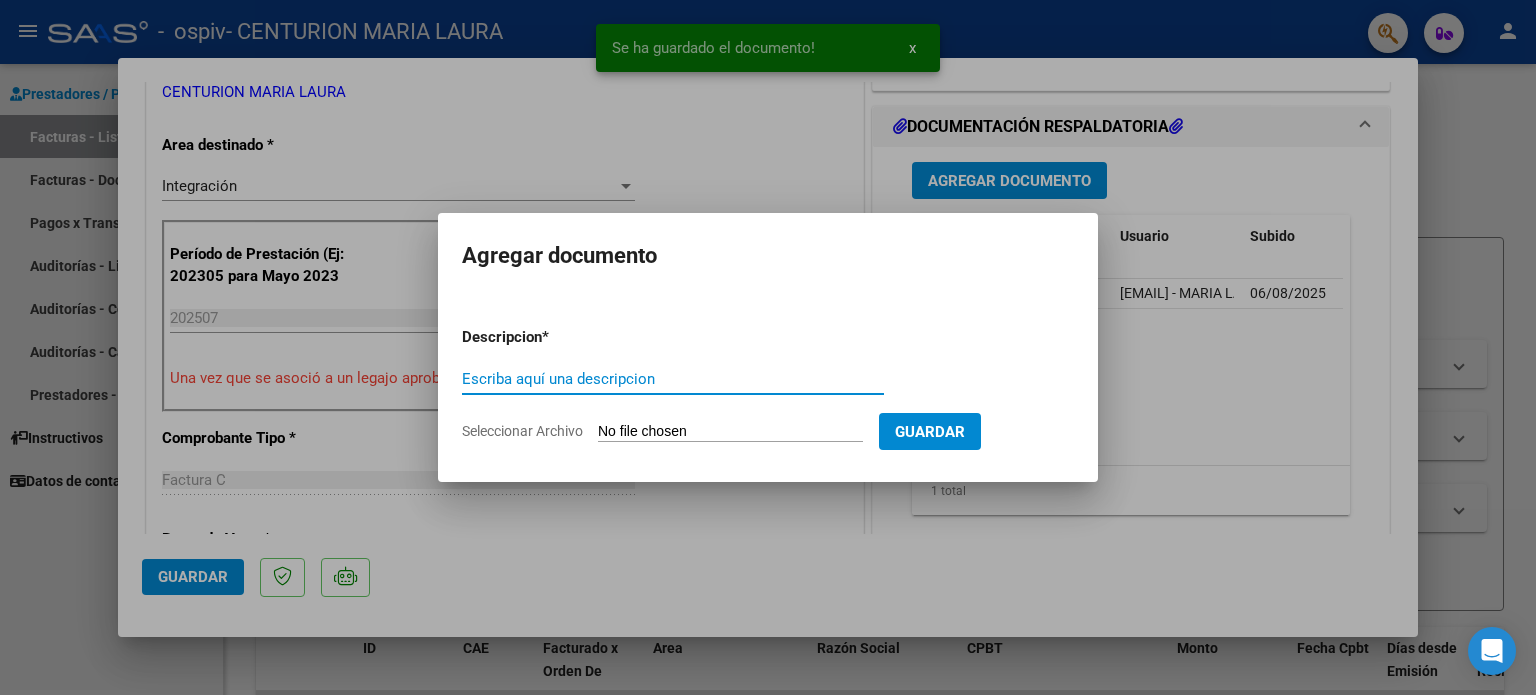 click on "Escriba aquí una descripcion" at bounding box center (673, 379) 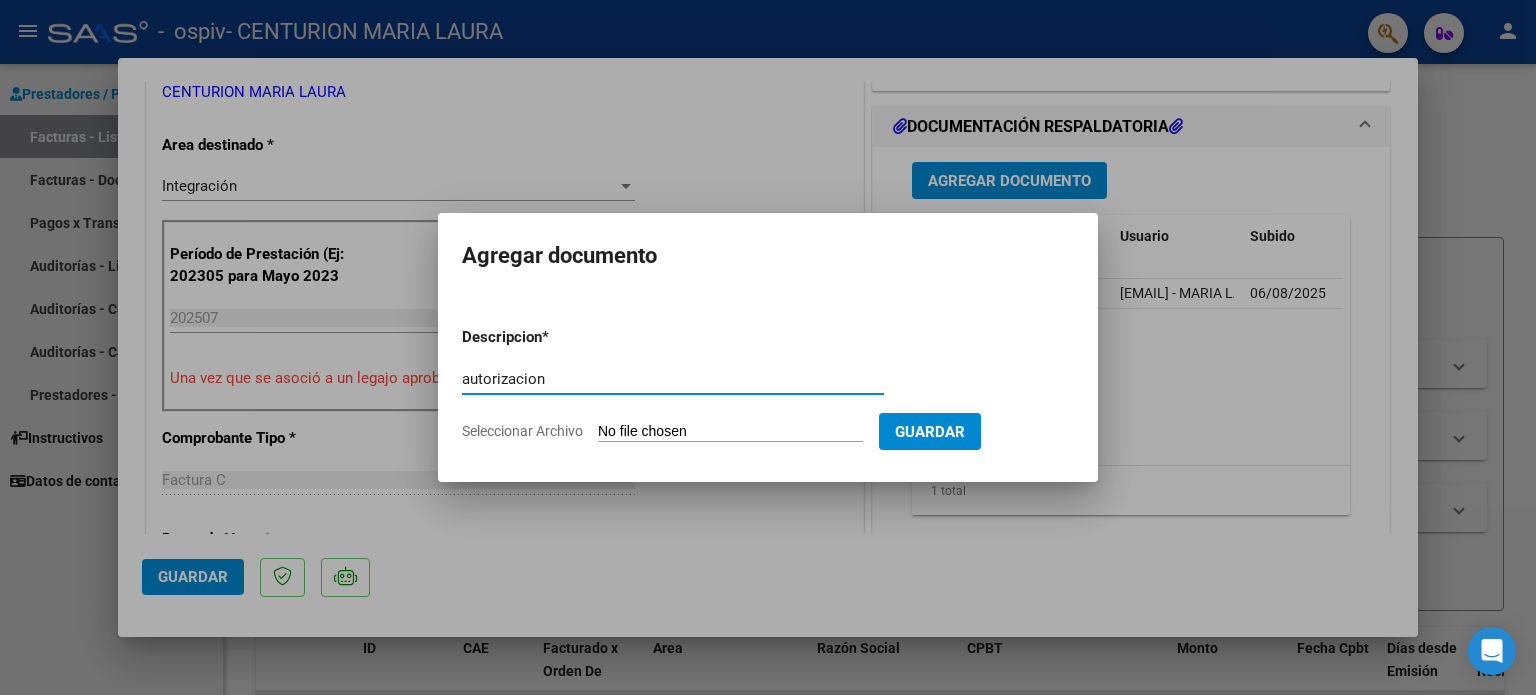 type on "autorizacion" 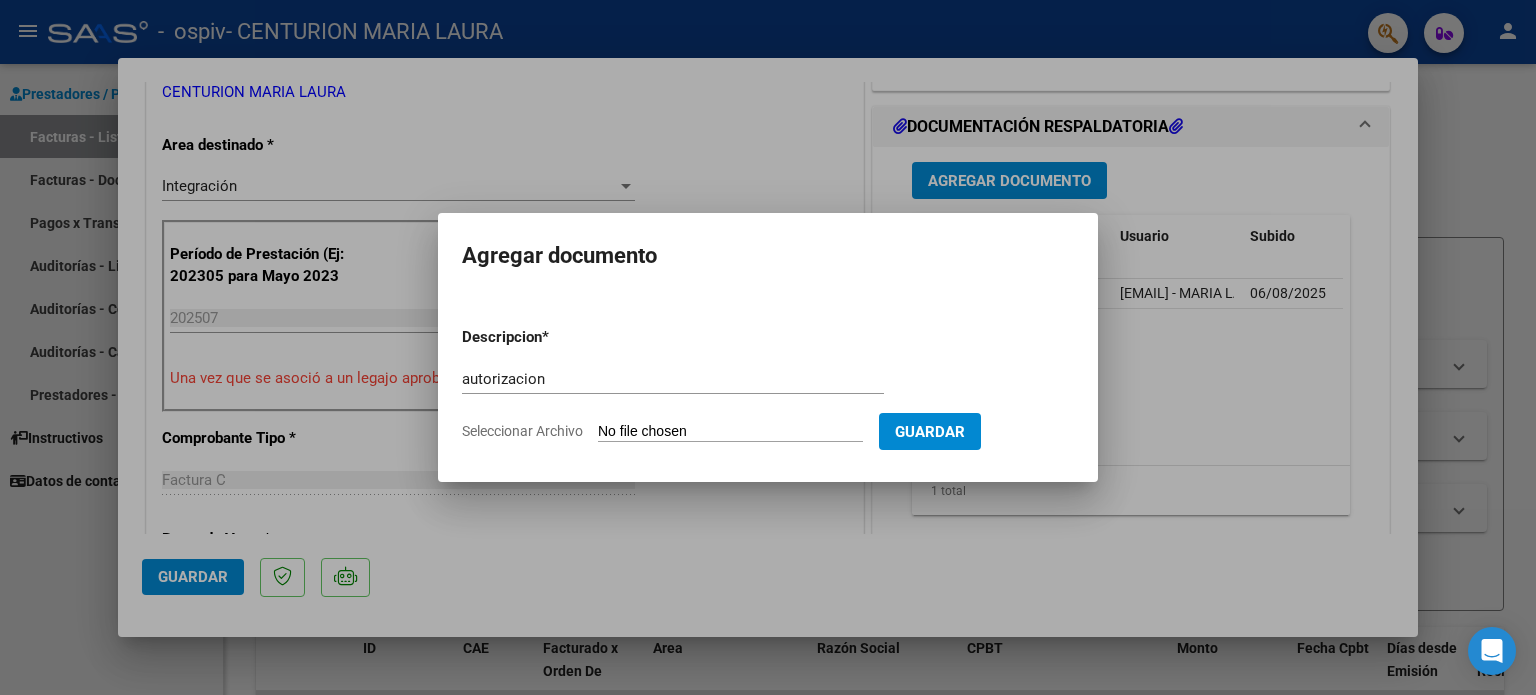 click on "Descripcion  *   autorizacion Escriba aquí una descripcion  Seleccionar Archivo Guardar" at bounding box center [768, 384] 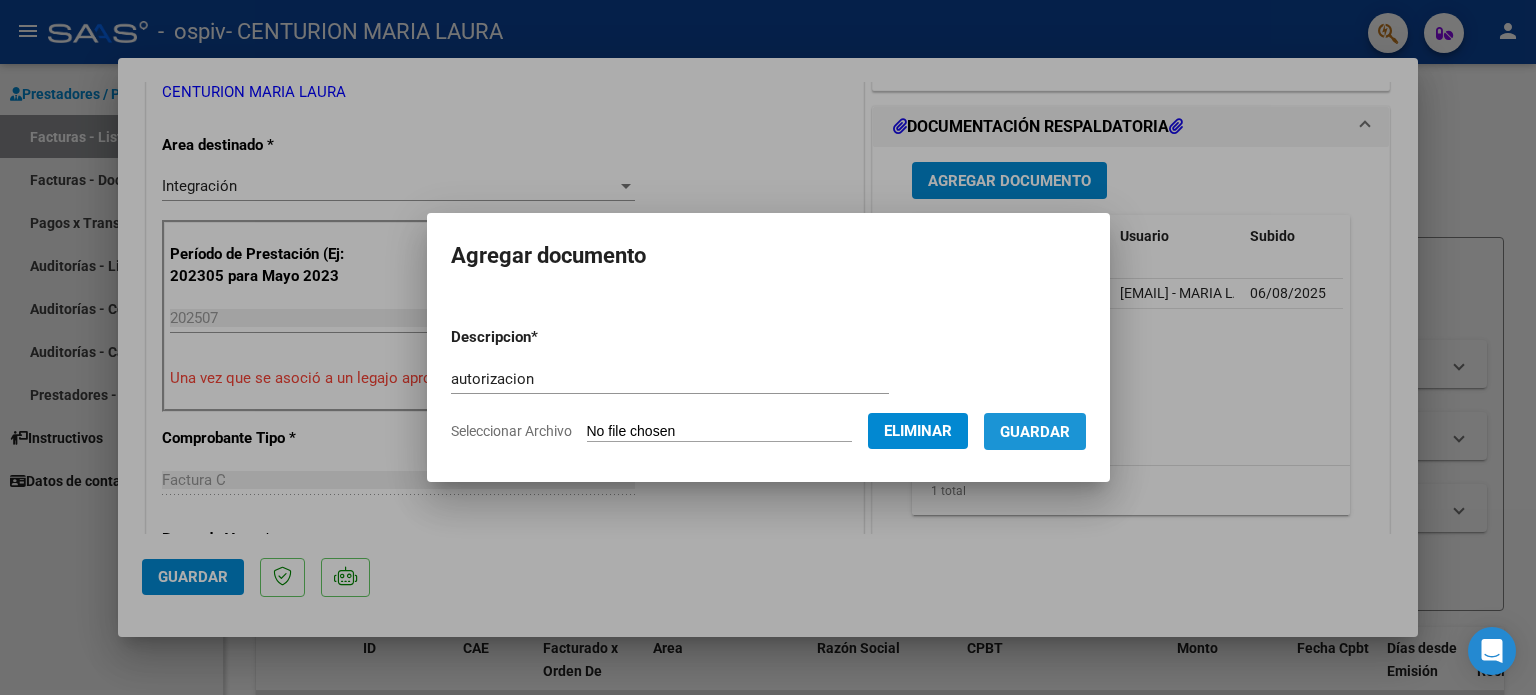 click on "Guardar" at bounding box center (1035, 431) 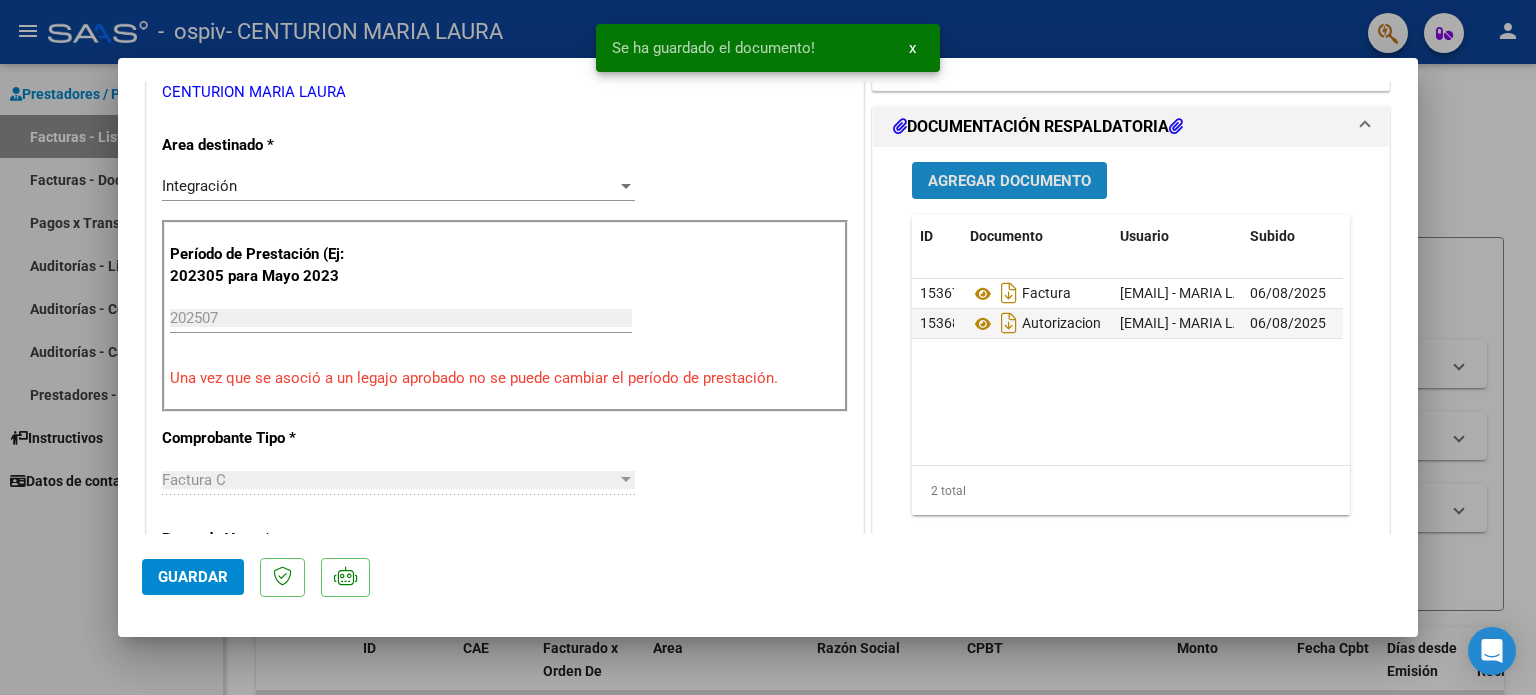 click on "Agregar Documento" at bounding box center (1009, 181) 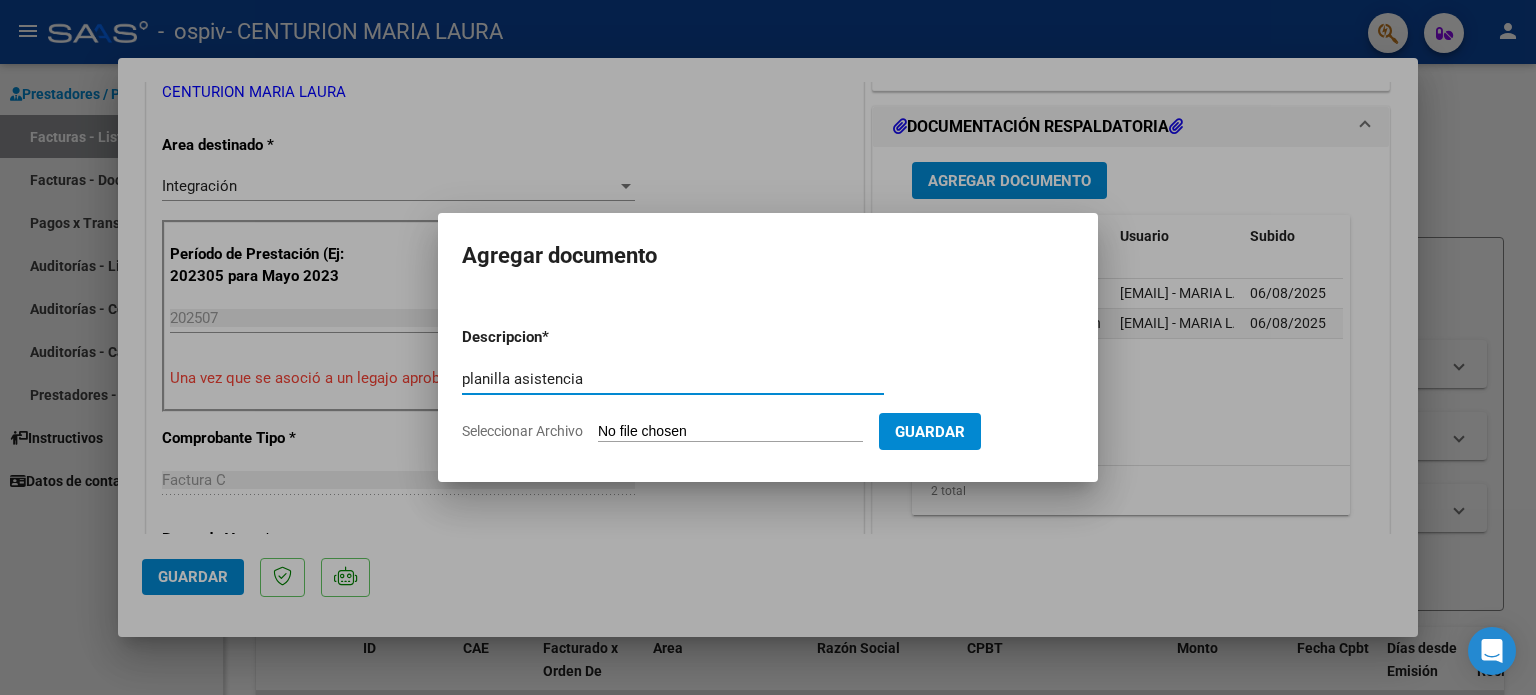 type on "planilla asistencia" 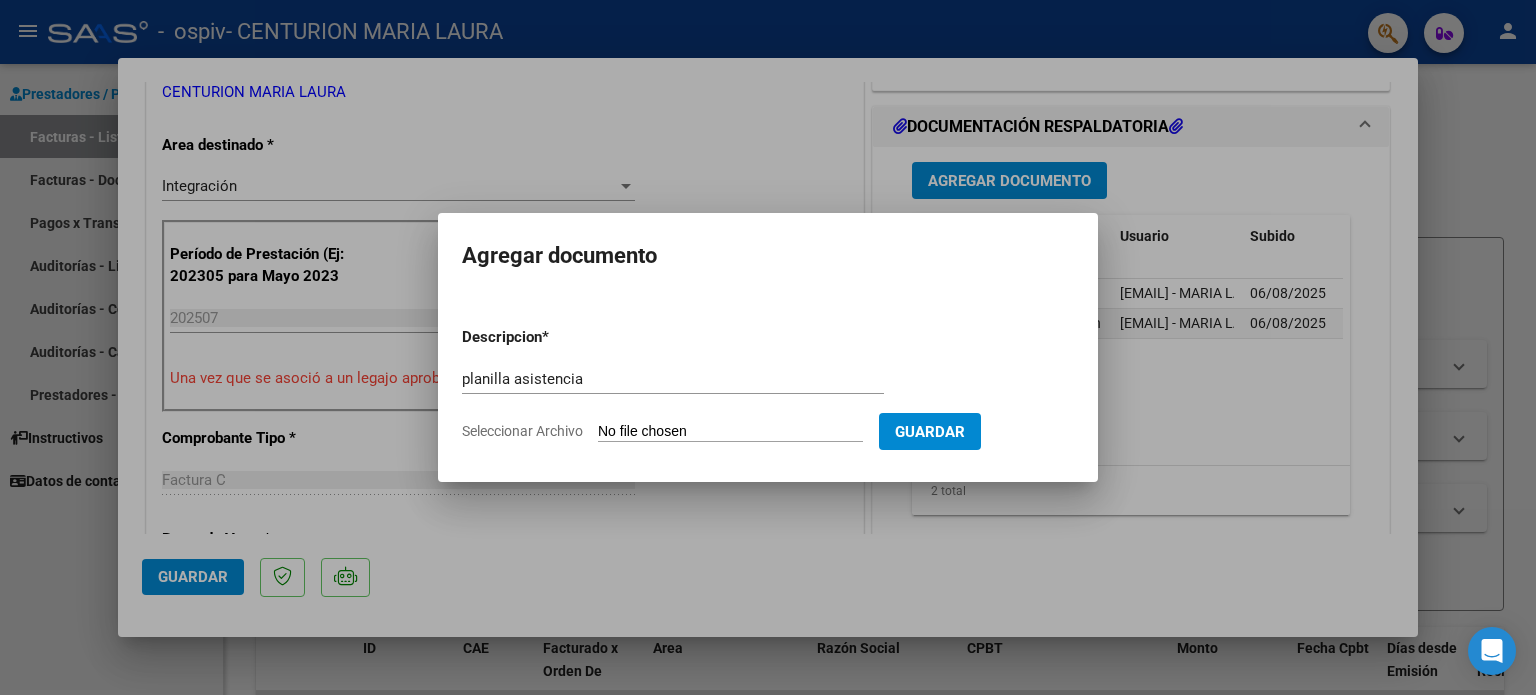 click on "Seleccionar Archivo" at bounding box center (730, 432) 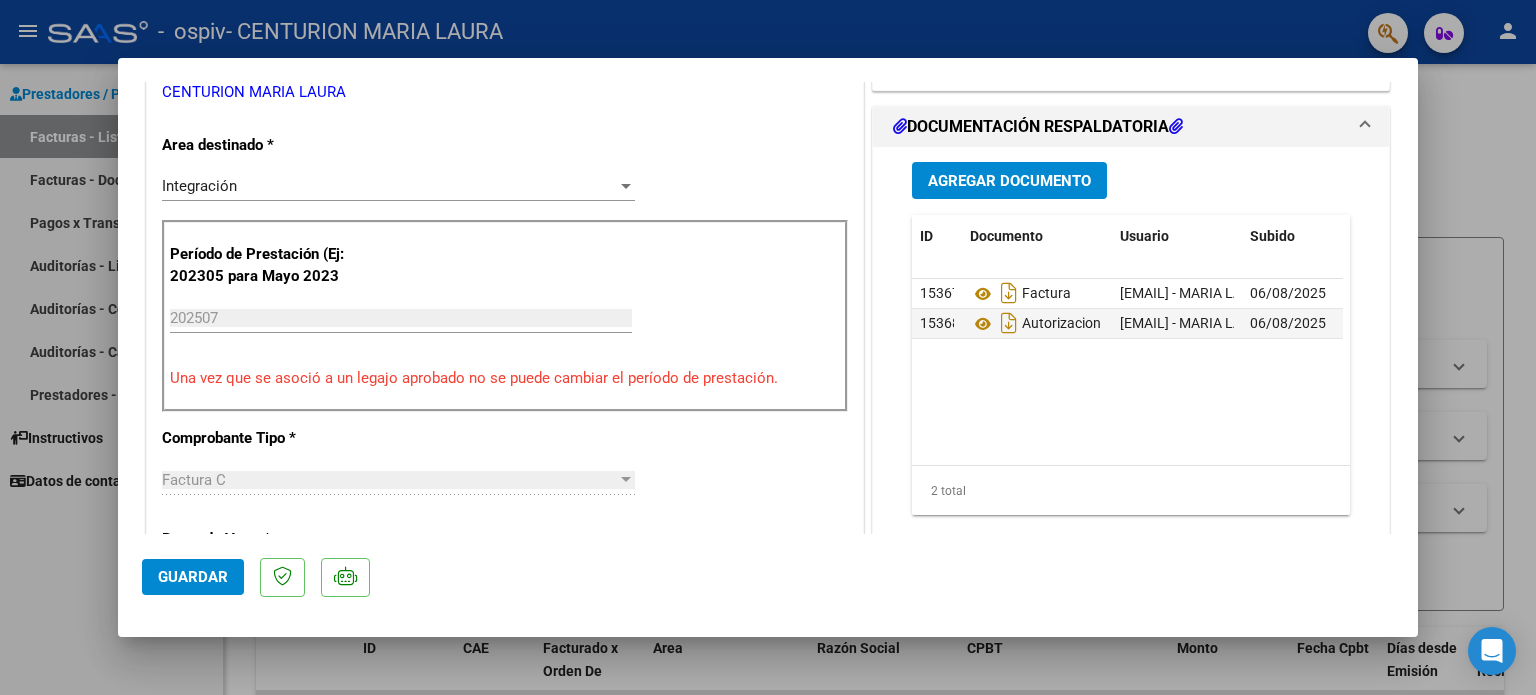 click at bounding box center [768, 347] 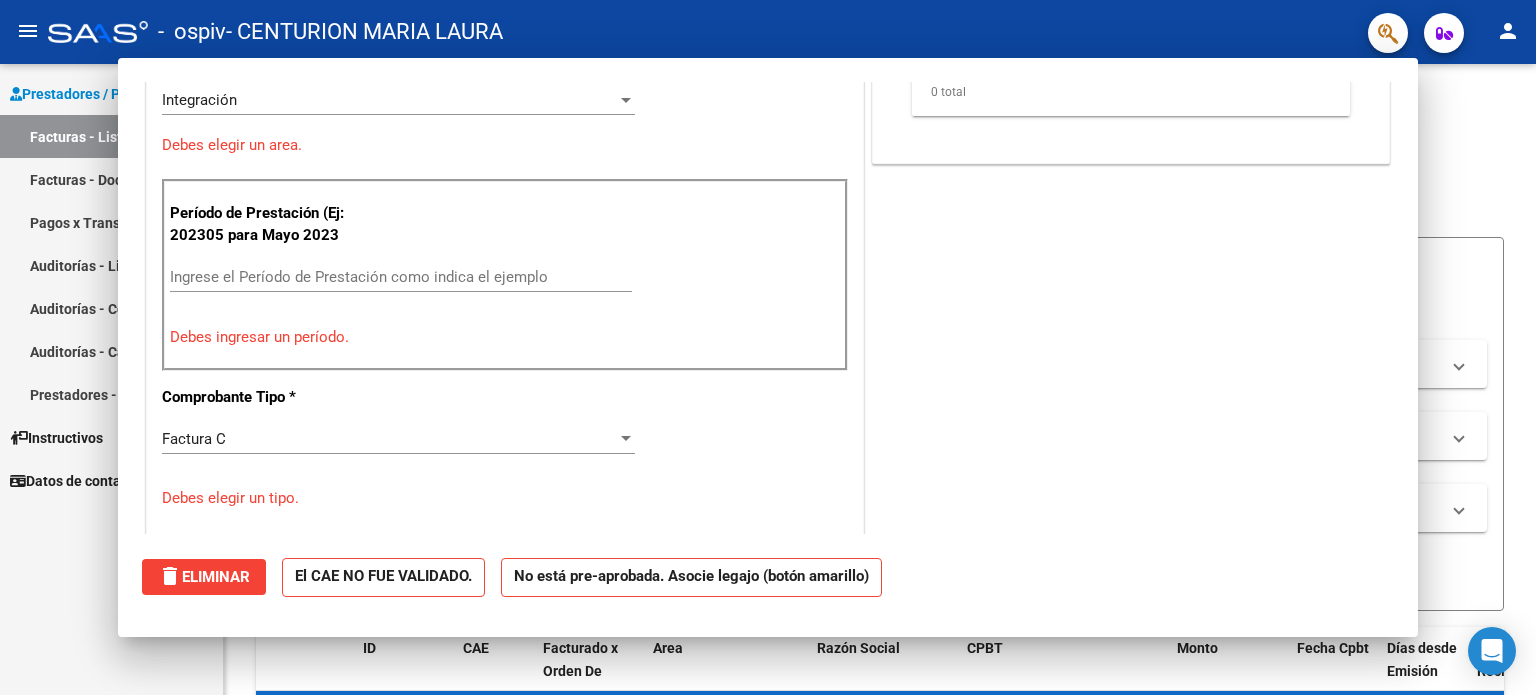 scroll, scrollTop: 0, scrollLeft: 0, axis: both 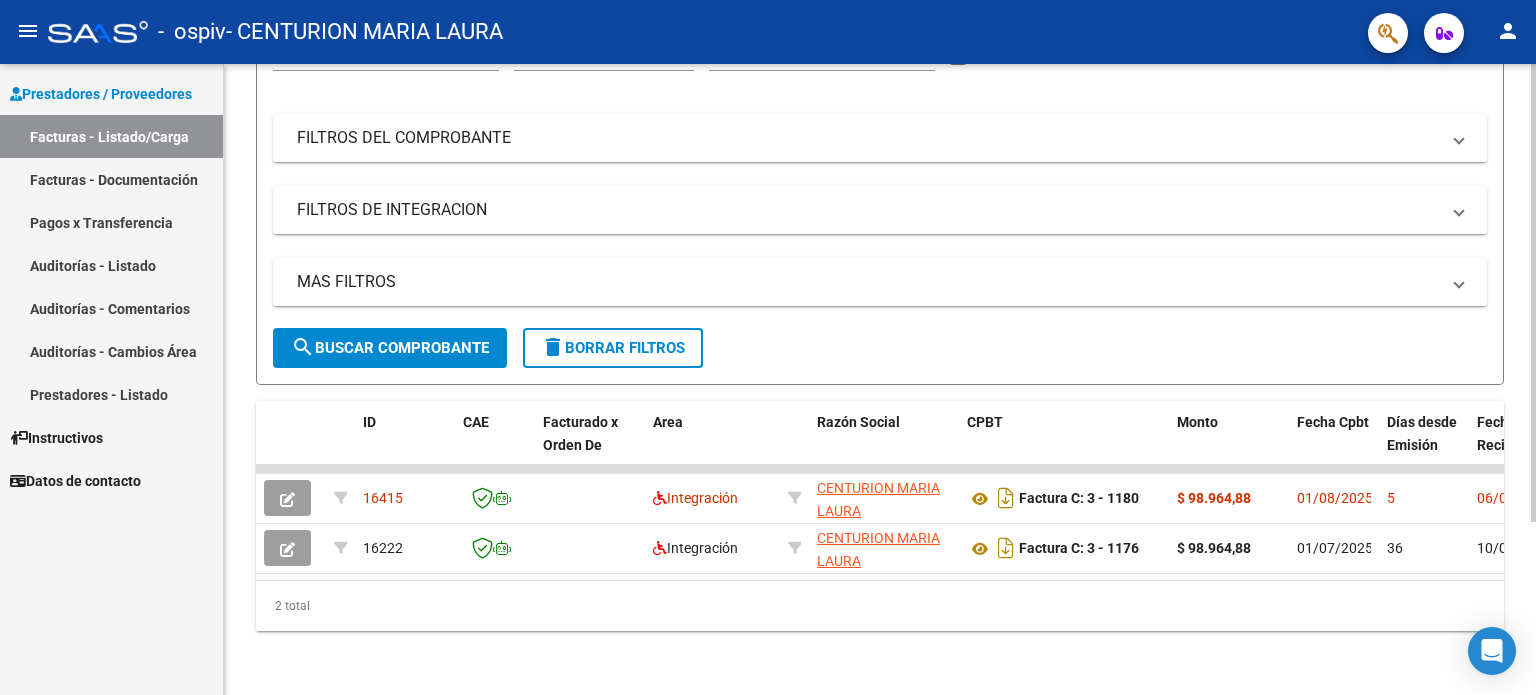 click on "Video tutorial PRESTADORES -> Listado de CPBTs Emitidos por Prestadores / Proveedores (alt+q) cloud_download CSV cloud_download EXCEL cloud_download Estandar Descarga Masiva Filtros Id Area Area Todos Confirmado Mostrar totalizadores FILTROS DEL COMPROBANTE Comprobante Tipo Comprobante Tipo Start date – End date Fec. Comprobante Desde / Hasta Días Emisión Desde(cant. días) Días Emisión Hasta(cant. días) CUIT / Razón Social Pto. Venta Nro. Comprobante Código SSS CAE Válido CAE Válido Todos Cargado Módulo Hosp. Todos Tiene facturacion Apócrifa Hospital Refes FILTROS DE INTEGRACION Período De Prestación Campos del Archivo de Rendición Devuelto x SSS (dr_envio) Todos Rendido x SSS (dr_envio) Tipo de Registro Tipo de Registro Período Presentación Período Presentación Campos del Legajo Asociado (preaprobación) Afiliado Legajo (cuil/nombre) Todos Solo facturas preaprobadas MAS FILTROS Todos Con Doc. Respaldatoria Todos Con Trazabilidad Todos – – 5" 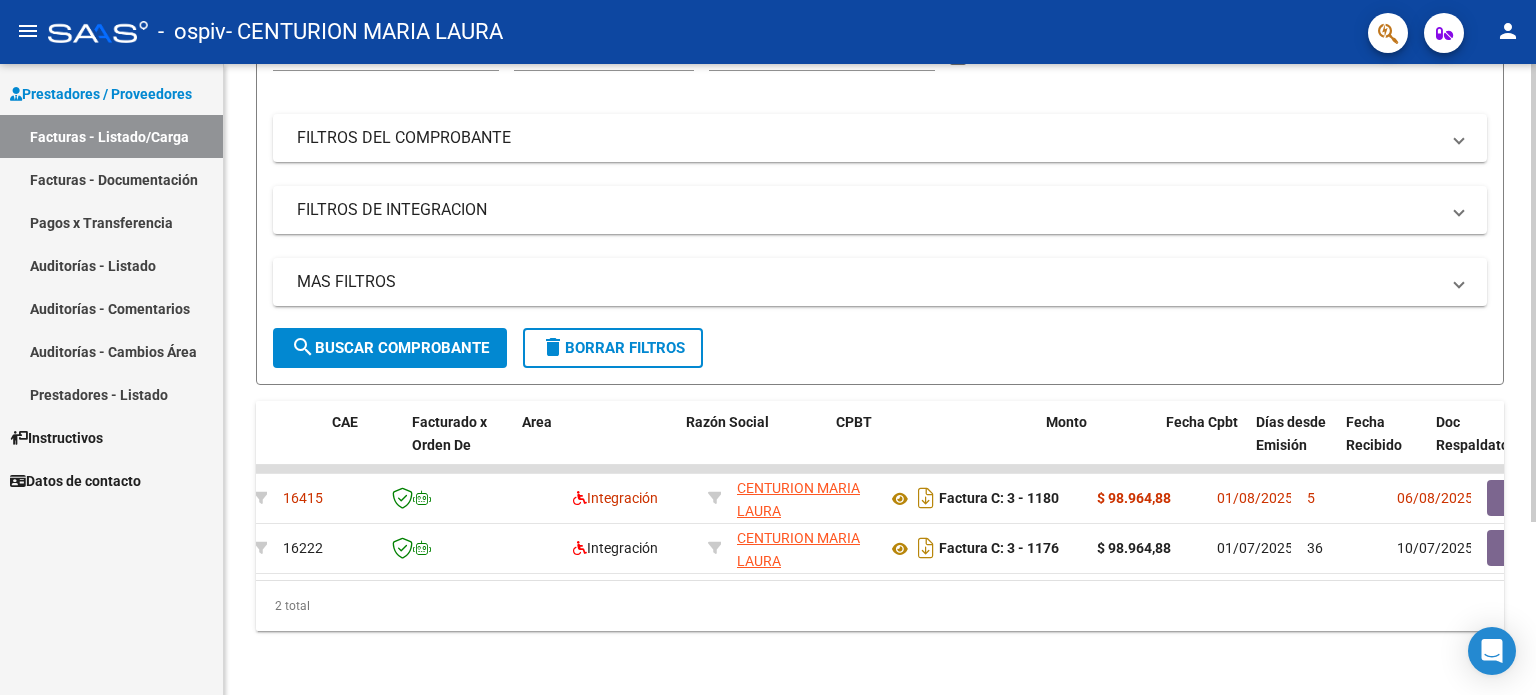 scroll, scrollTop: 0, scrollLeft: 0, axis: both 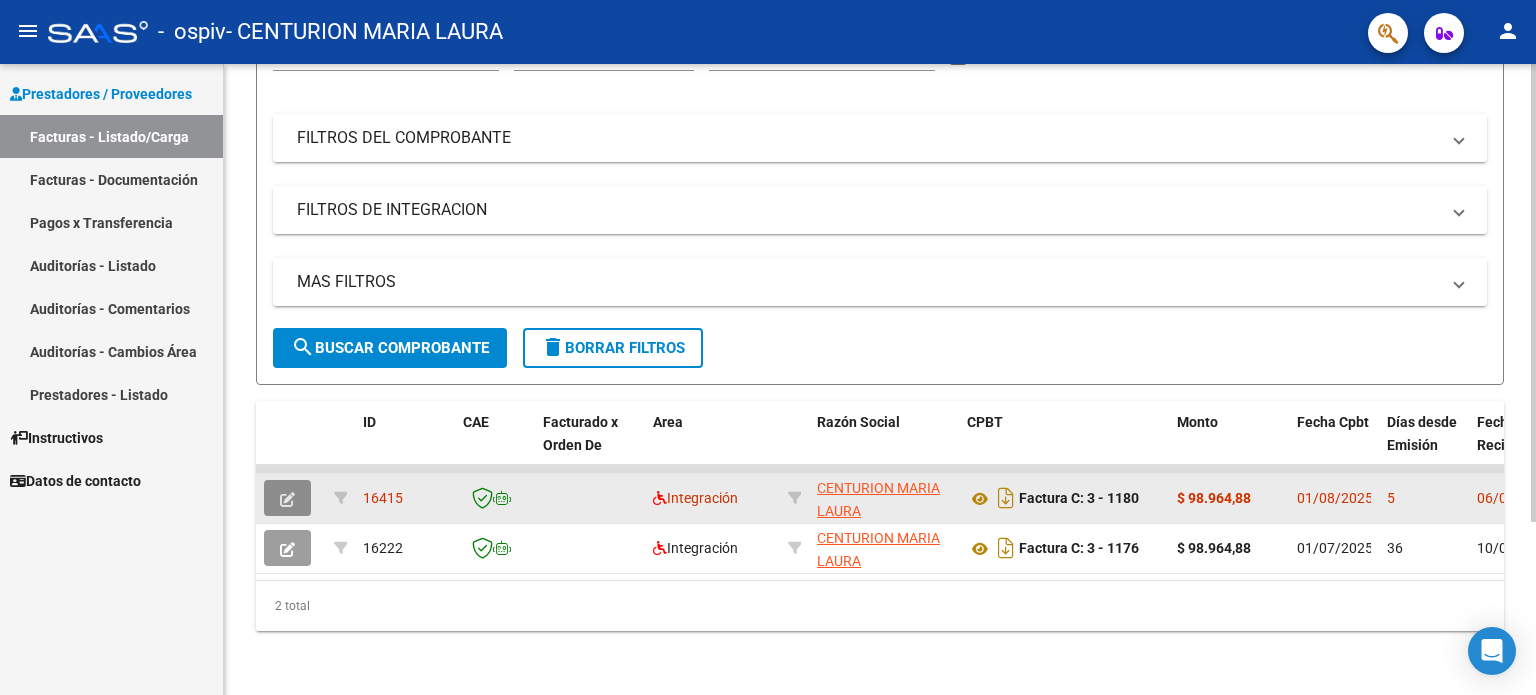 click 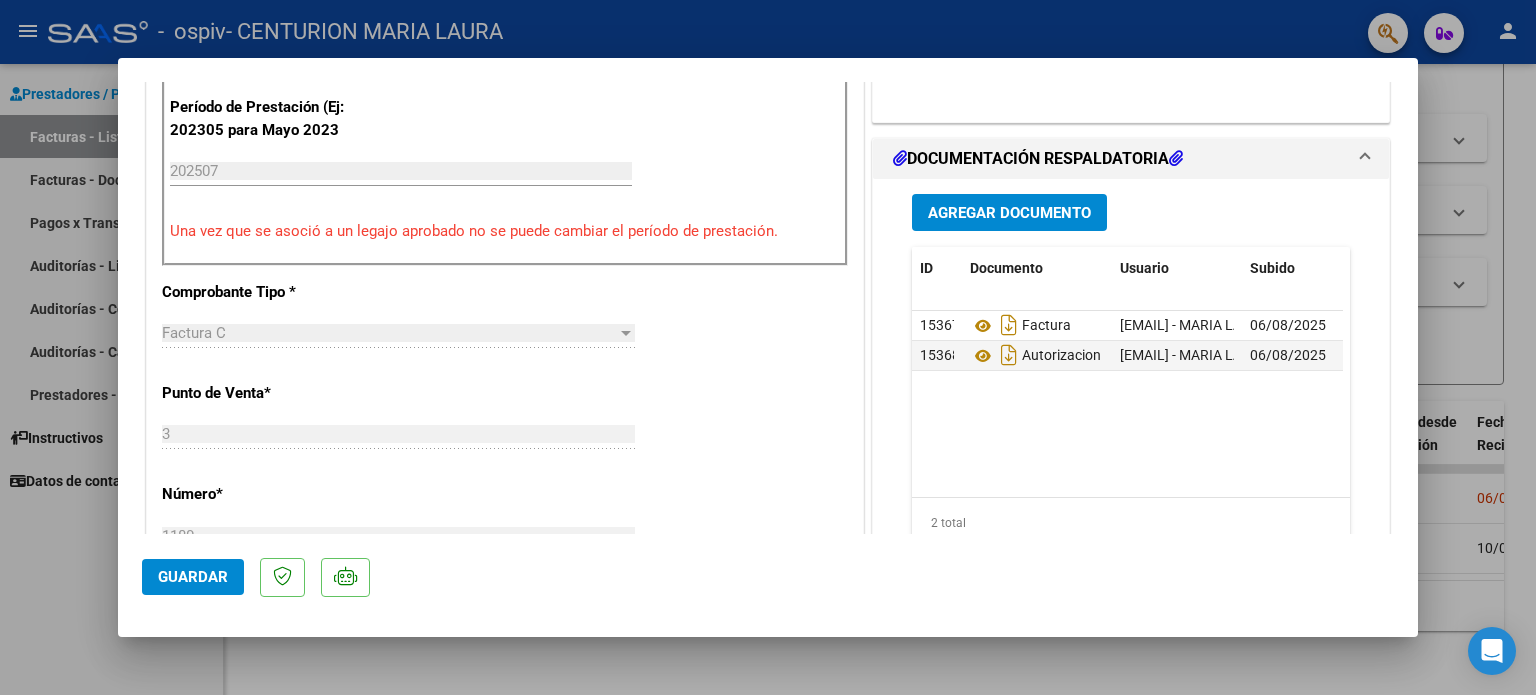scroll, scrollTop: 576, scrollLeft: 0, axis: vertical 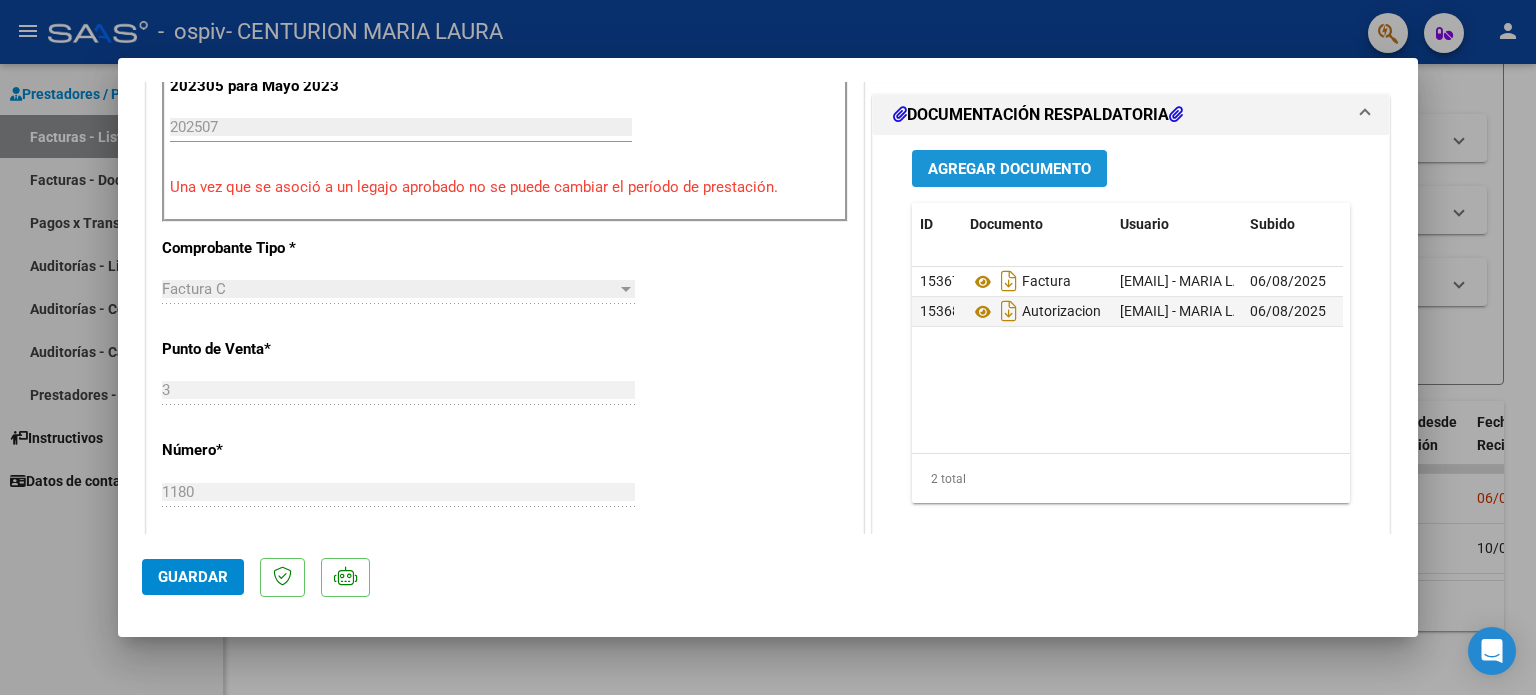 click on "Agregar Documento" at bounding box center [1009, 169] 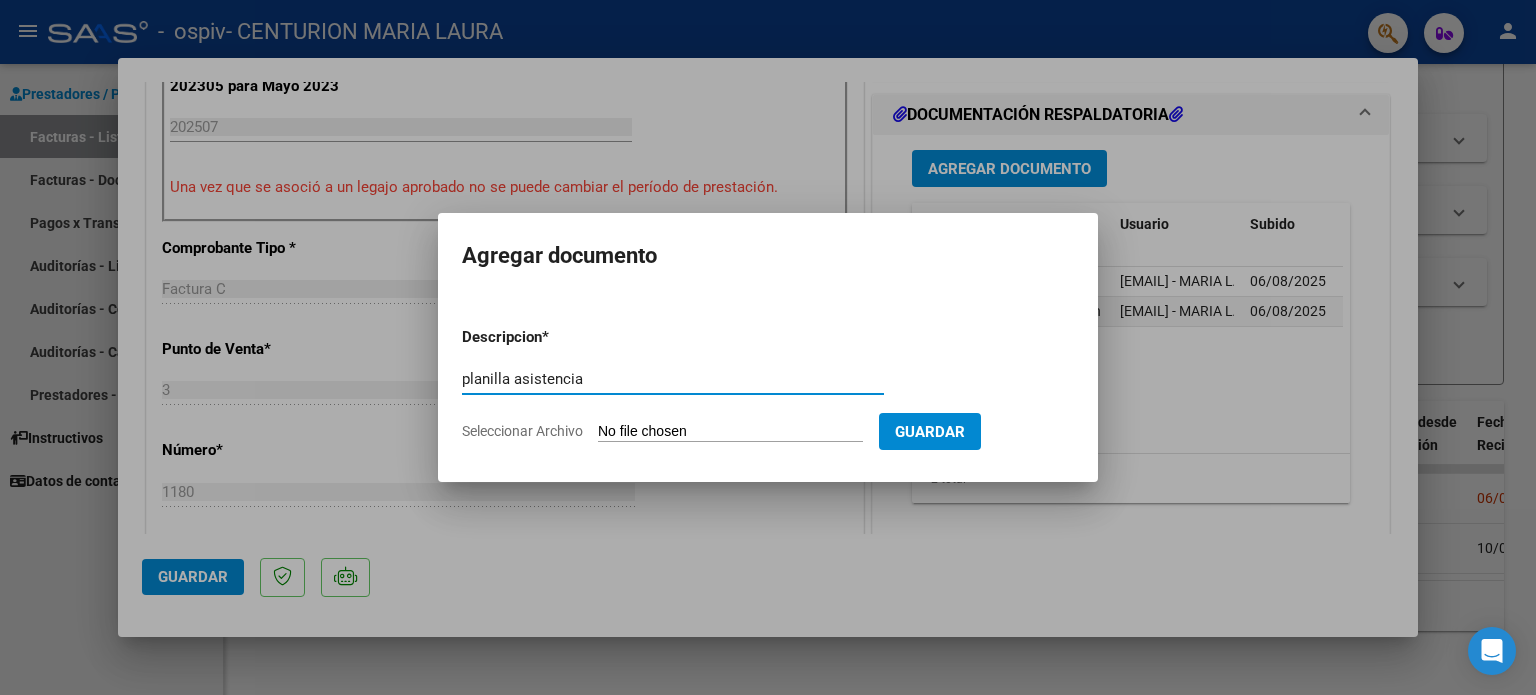 type on "planilla asistencia" 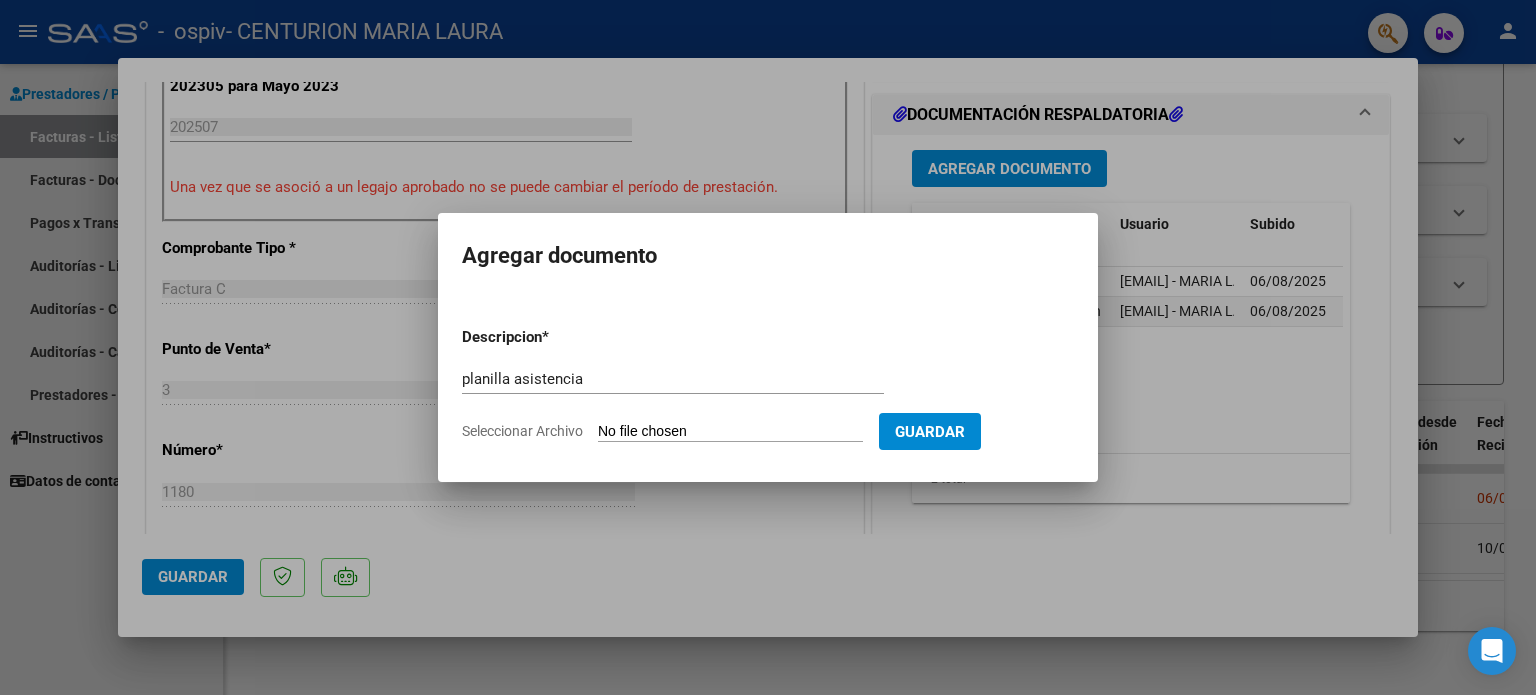 click on "Seleccionar Archivo" at bounding box center [730, 432] 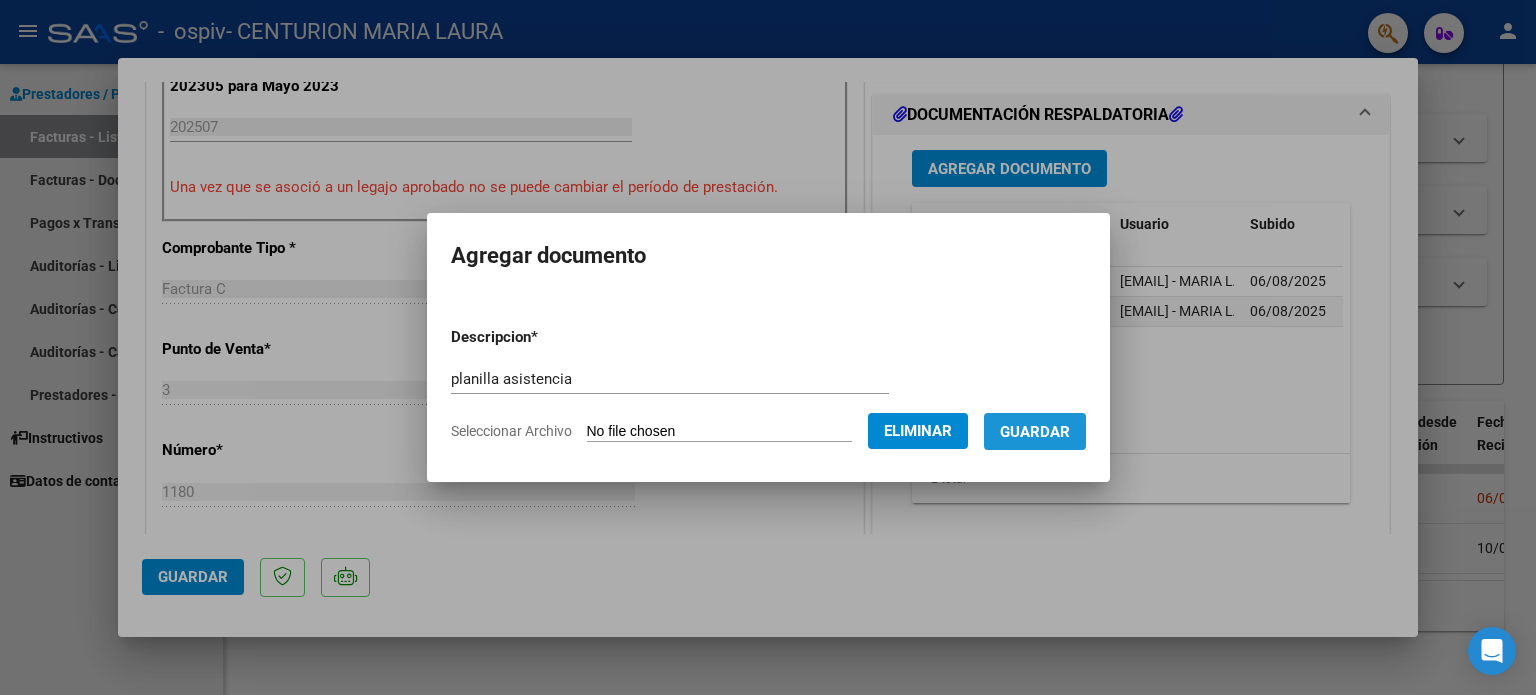 click on "Guardar" at bounding box center [1035, 431] 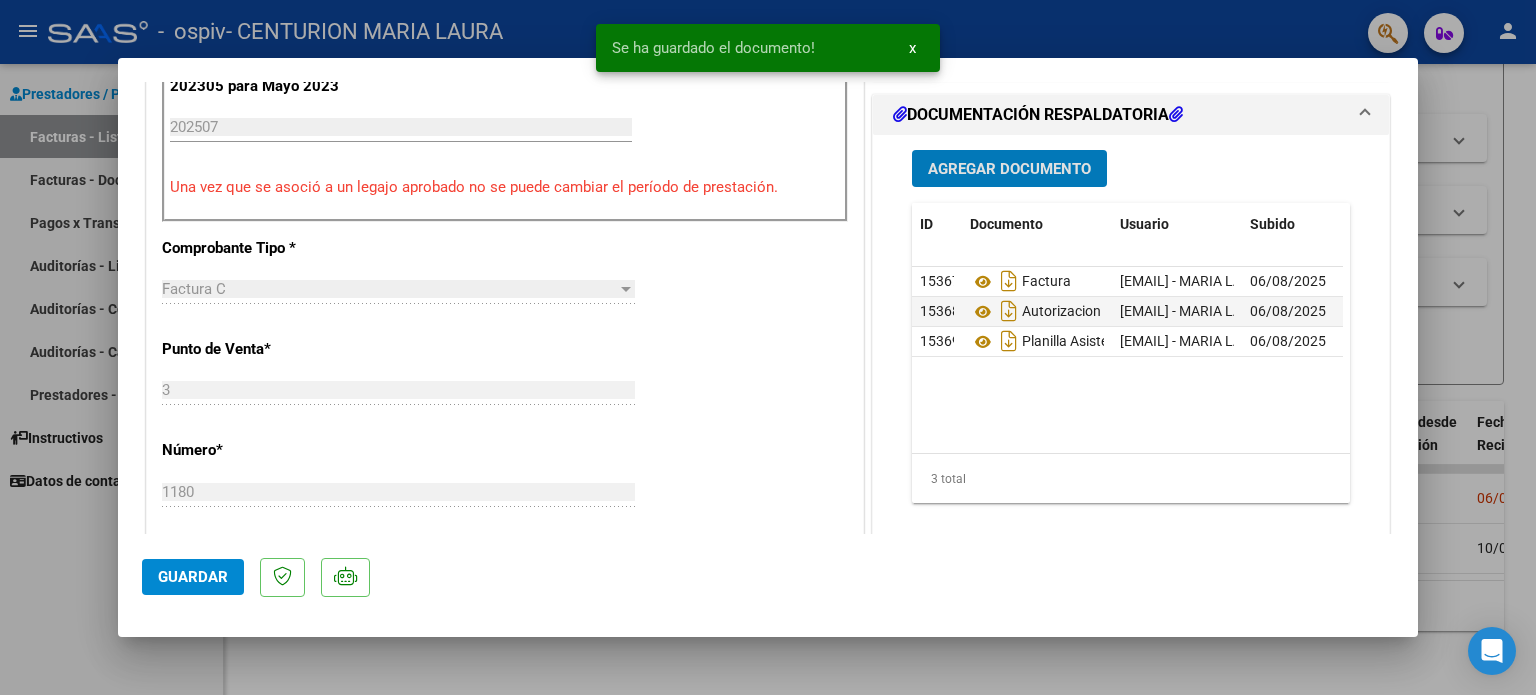 click on "Guardar" 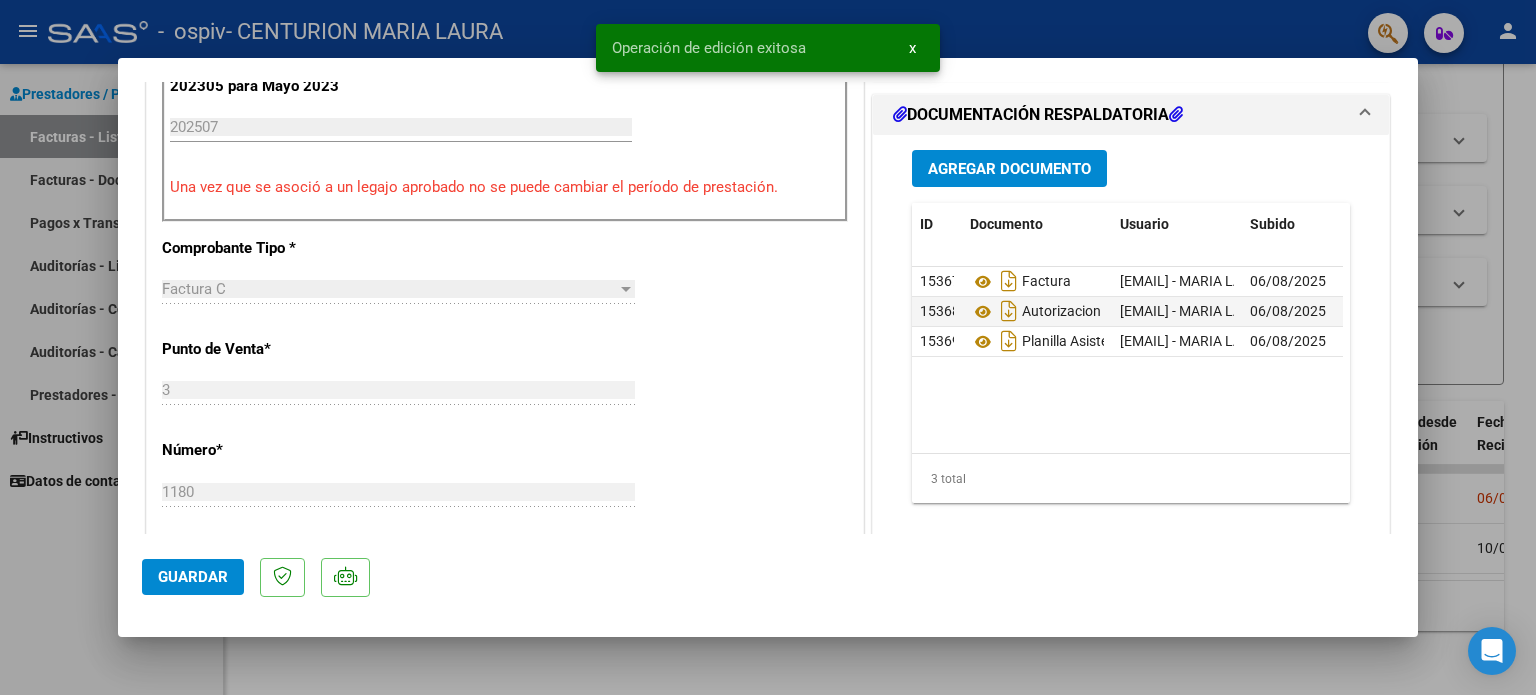 click at bounding box center [768, 347] 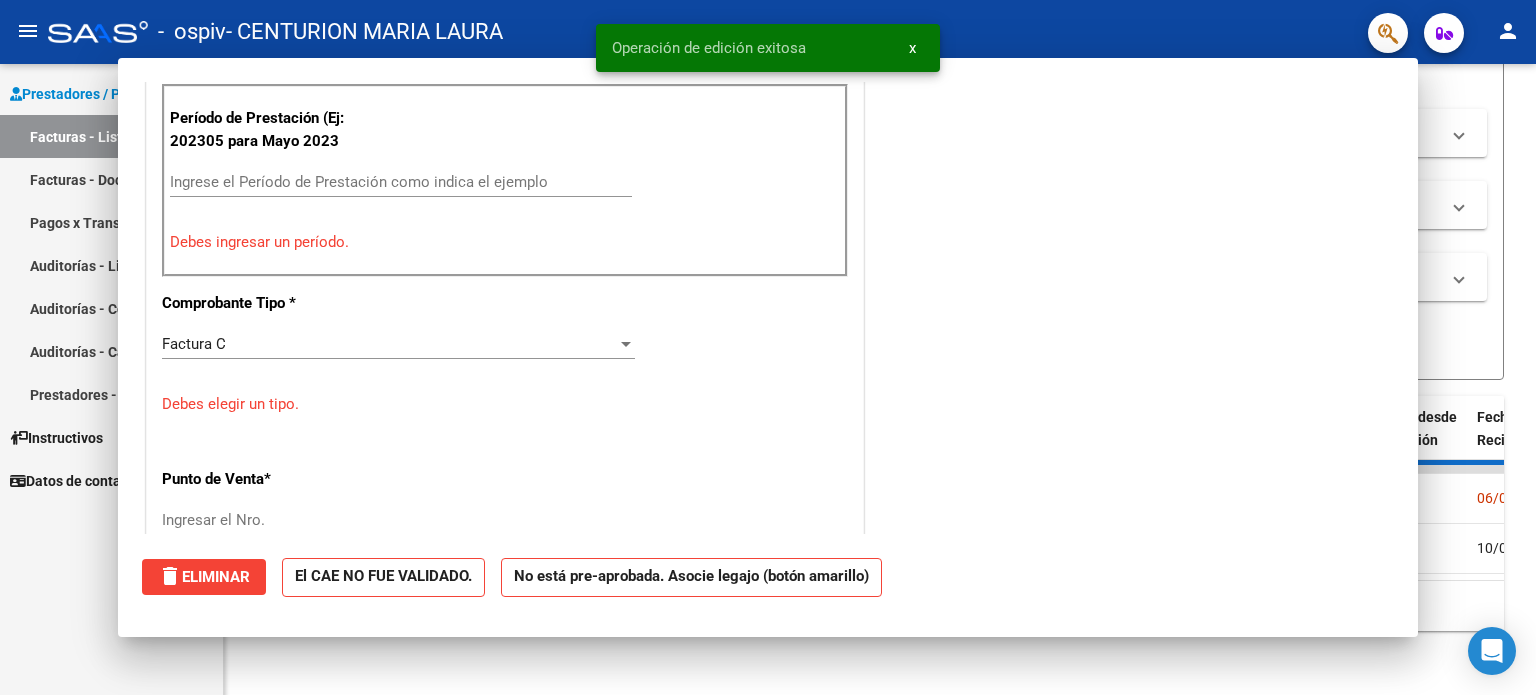 scroll, scrollTop: 631, scrollLeft: 0, axis: vertical 